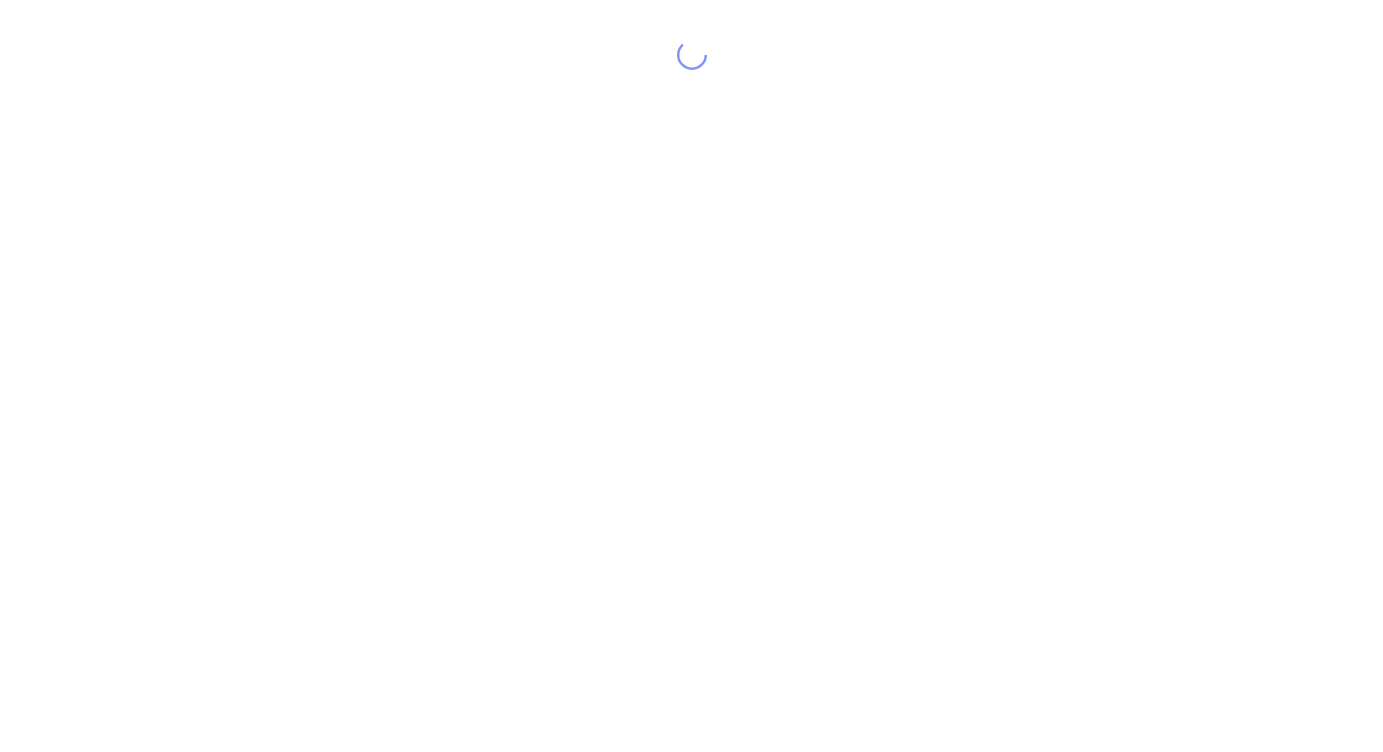 scroll, scrollTop: 0, scrollLeft: 0, axis: both 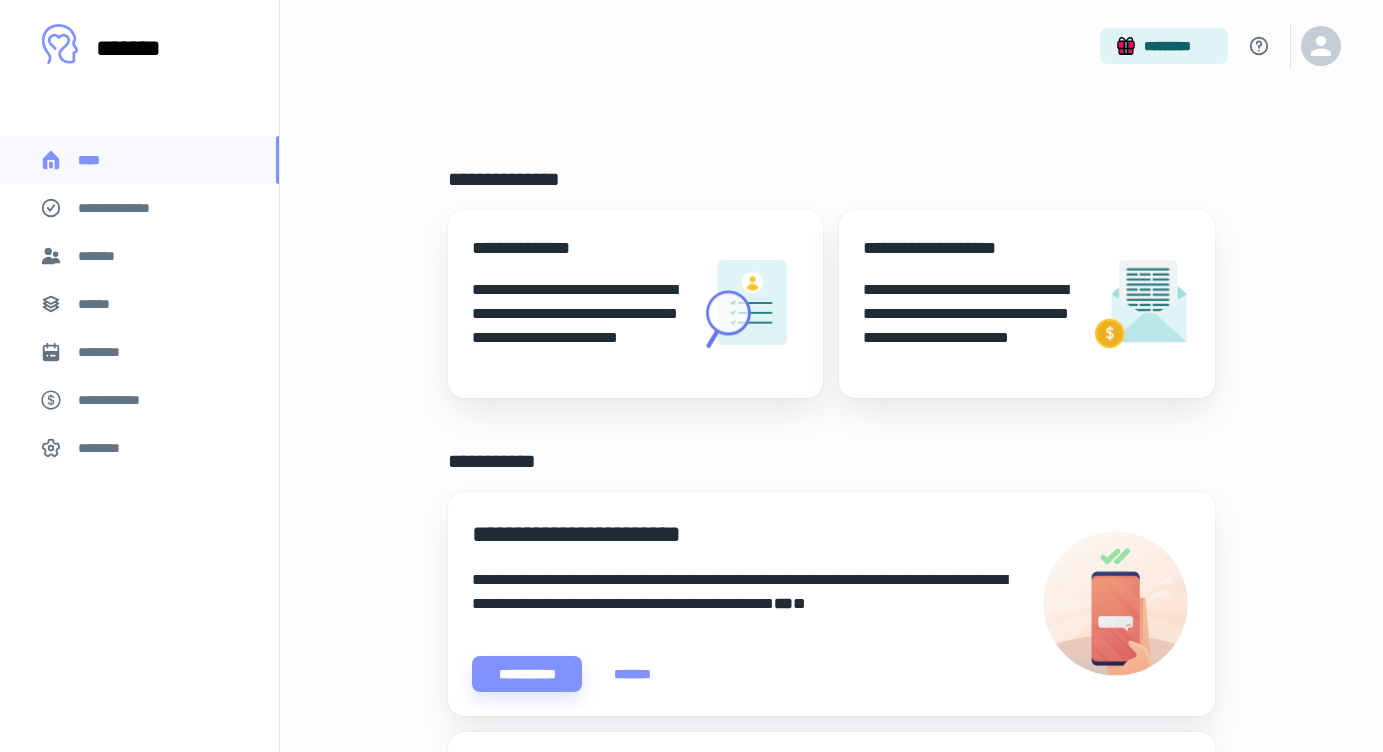 click on "**********" at bounding box center (139, 208) 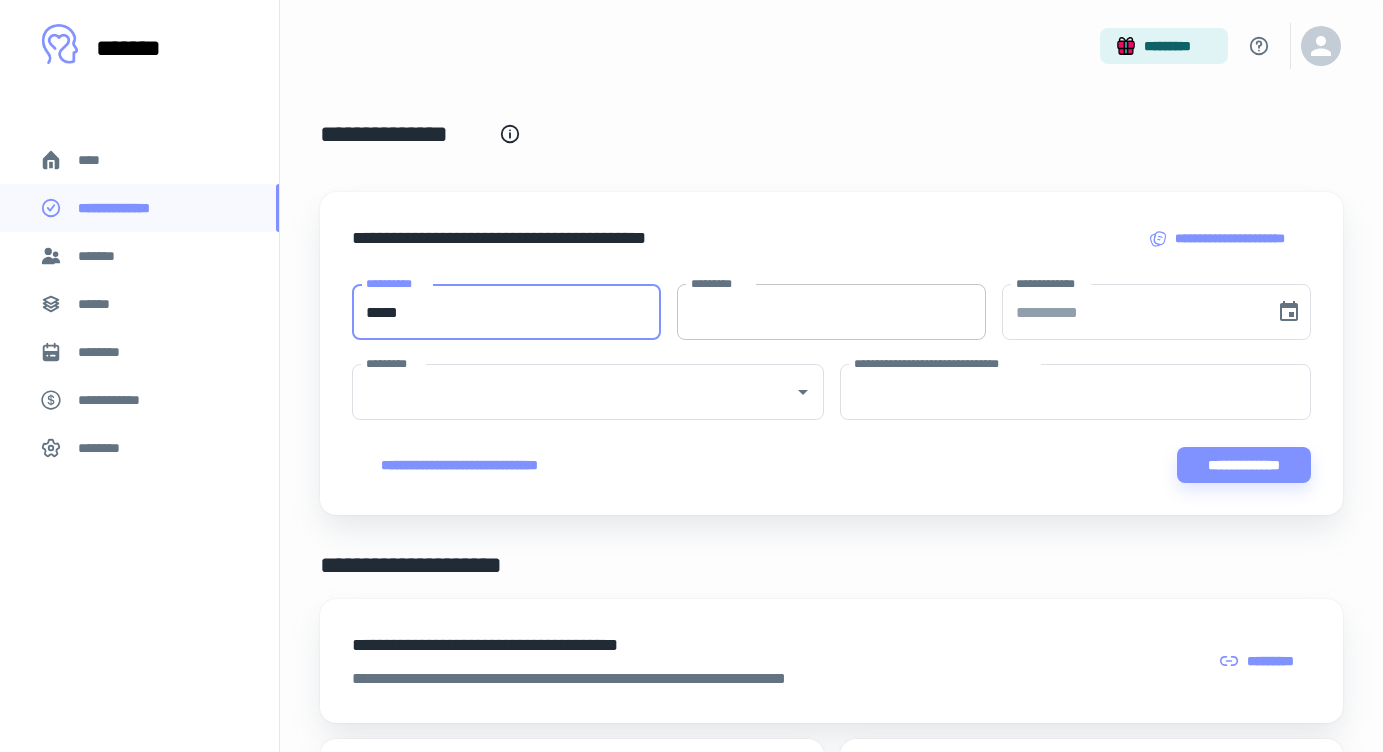 type on "*****" 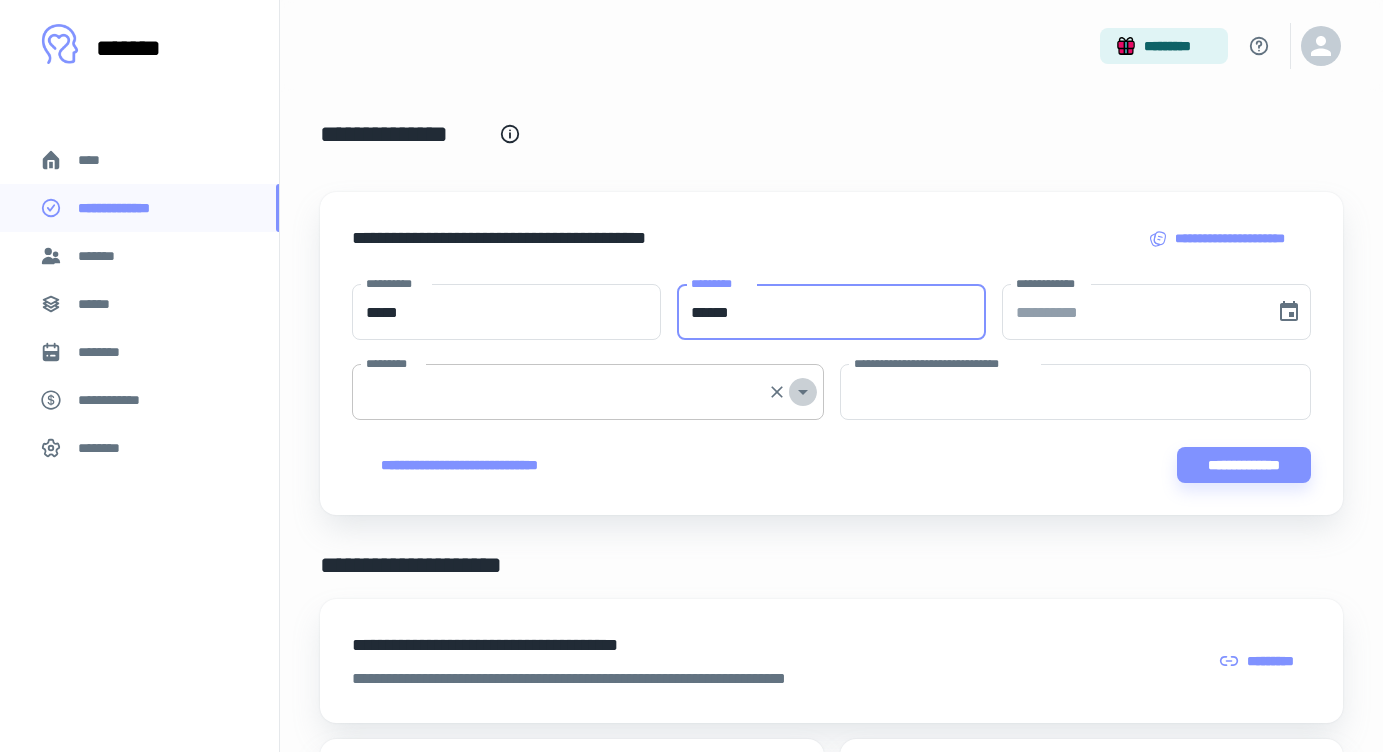 click 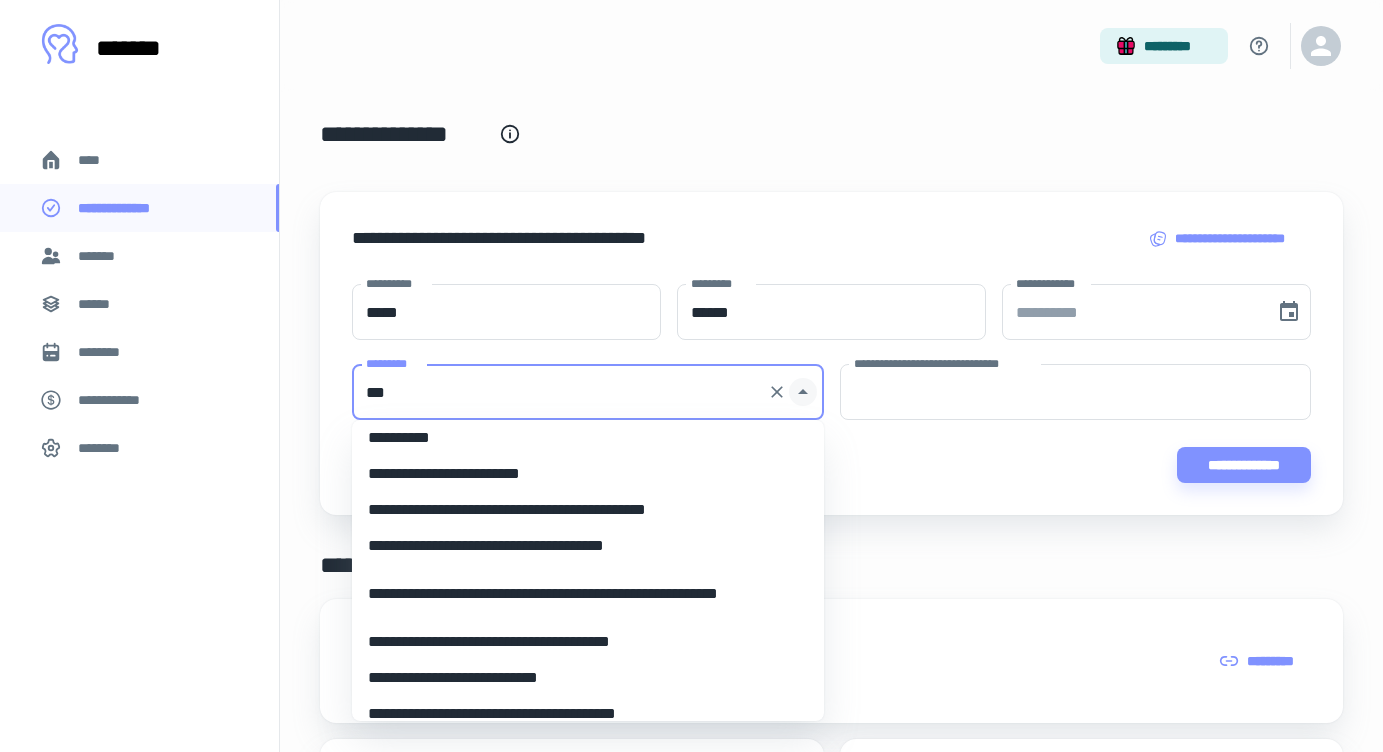 scroll, scrollTop: 0, scrollLeft: 0, axis: both 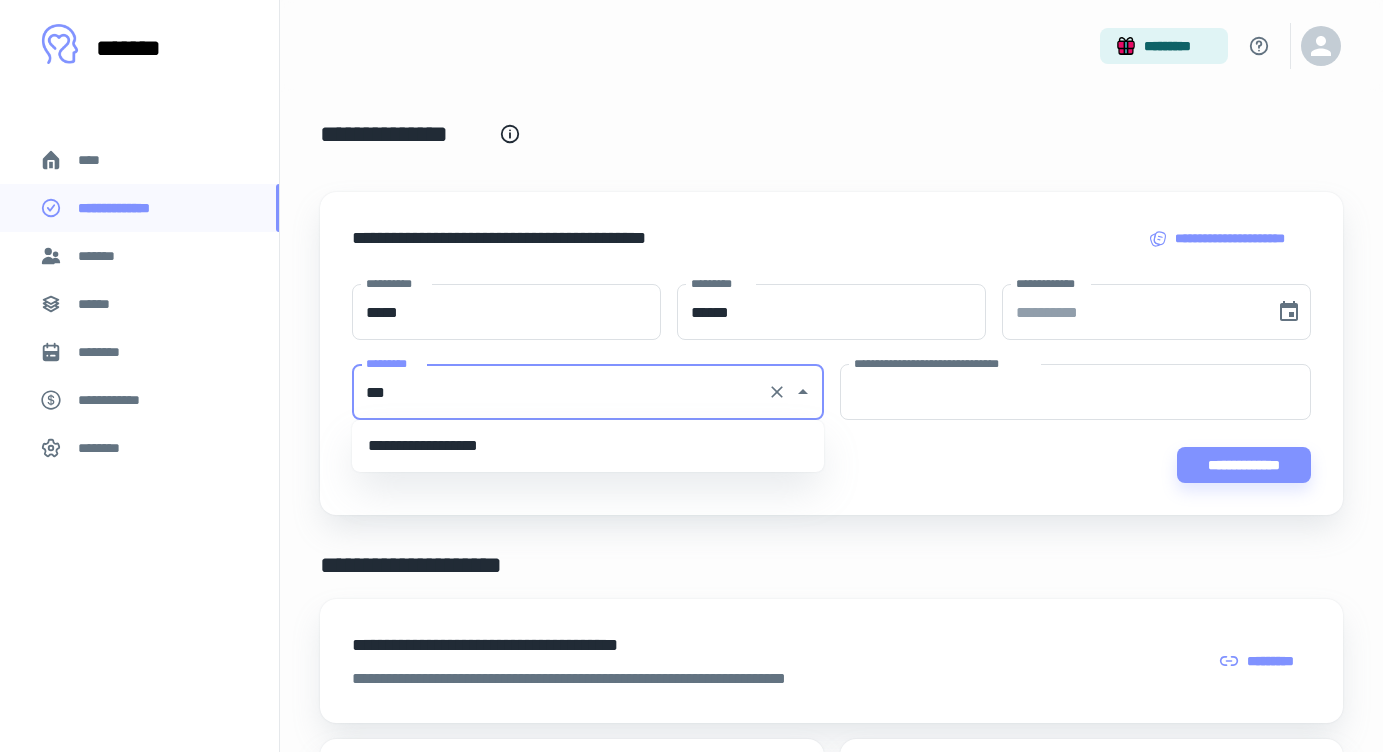 click on "**********" at bounding box center [588, 446] 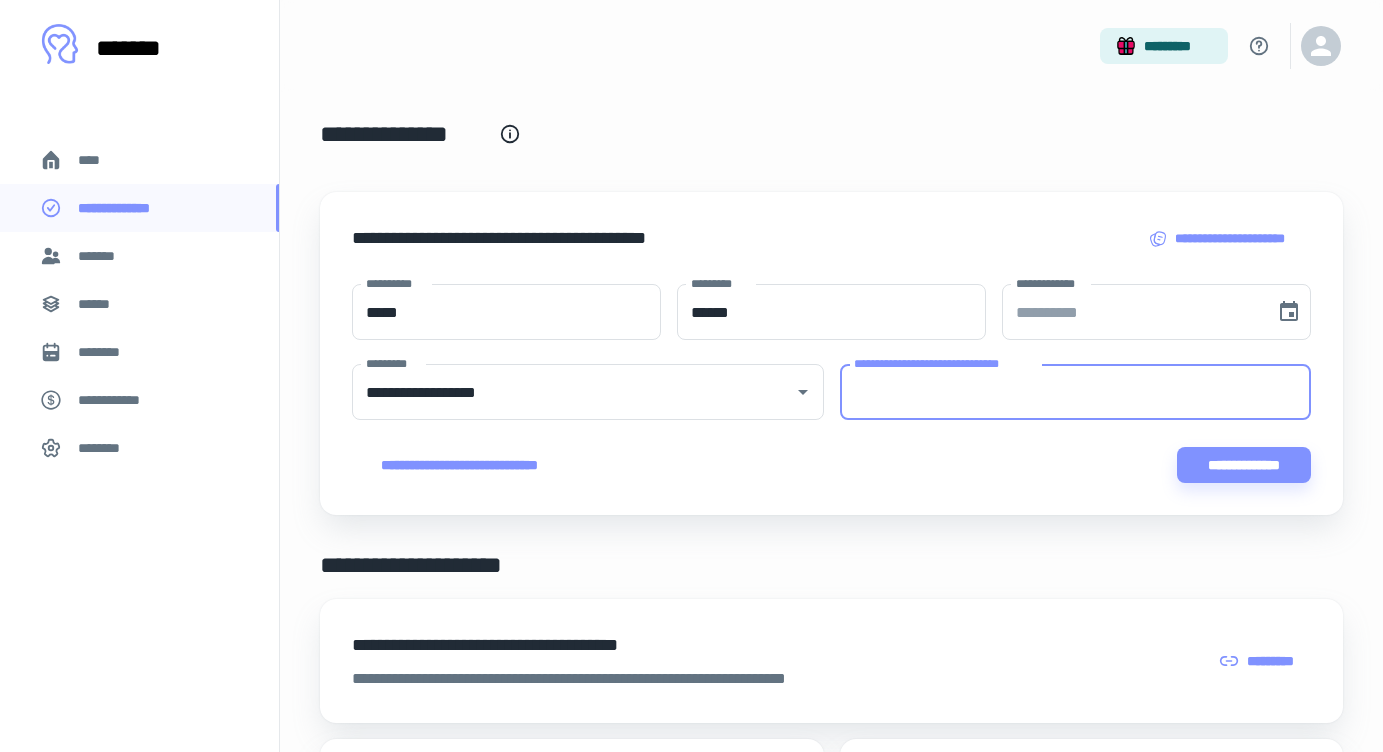 click on "**********" at bounding box center (1076, 392) 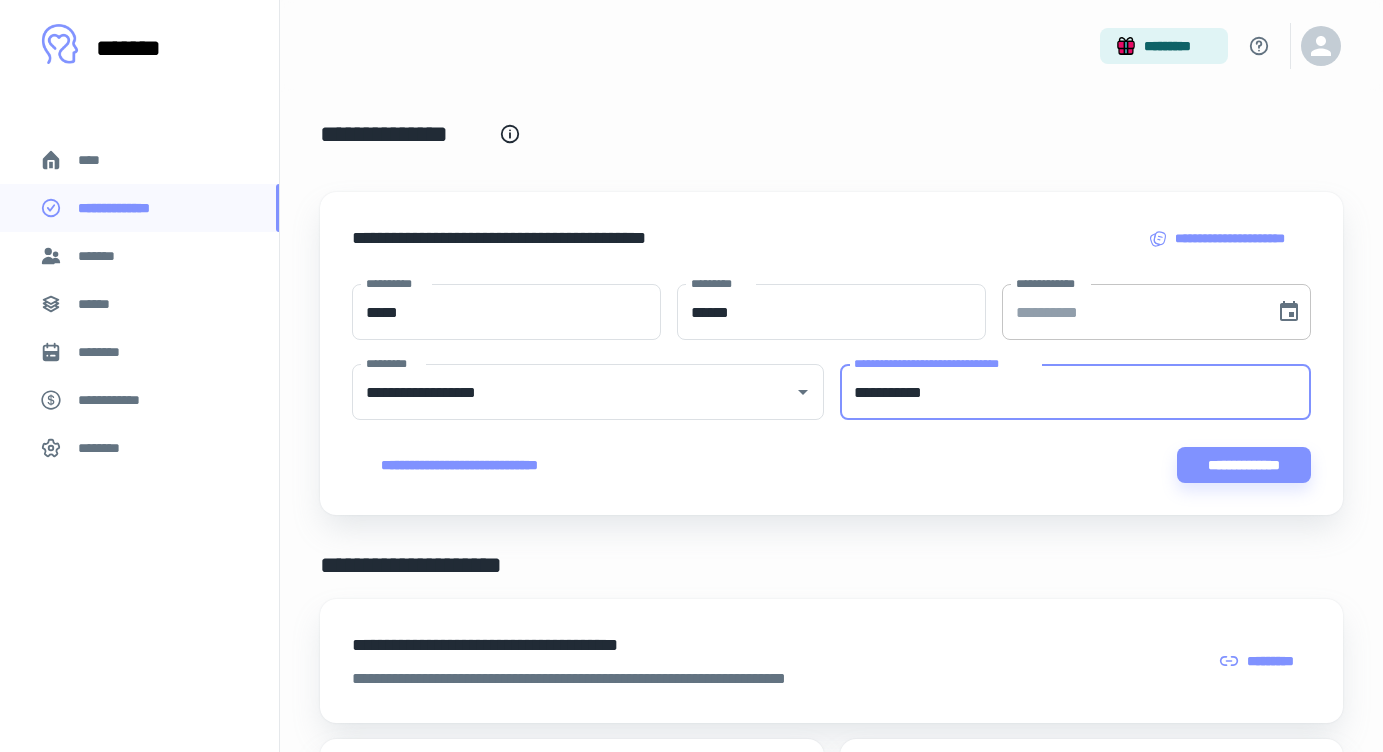 type on "**********" 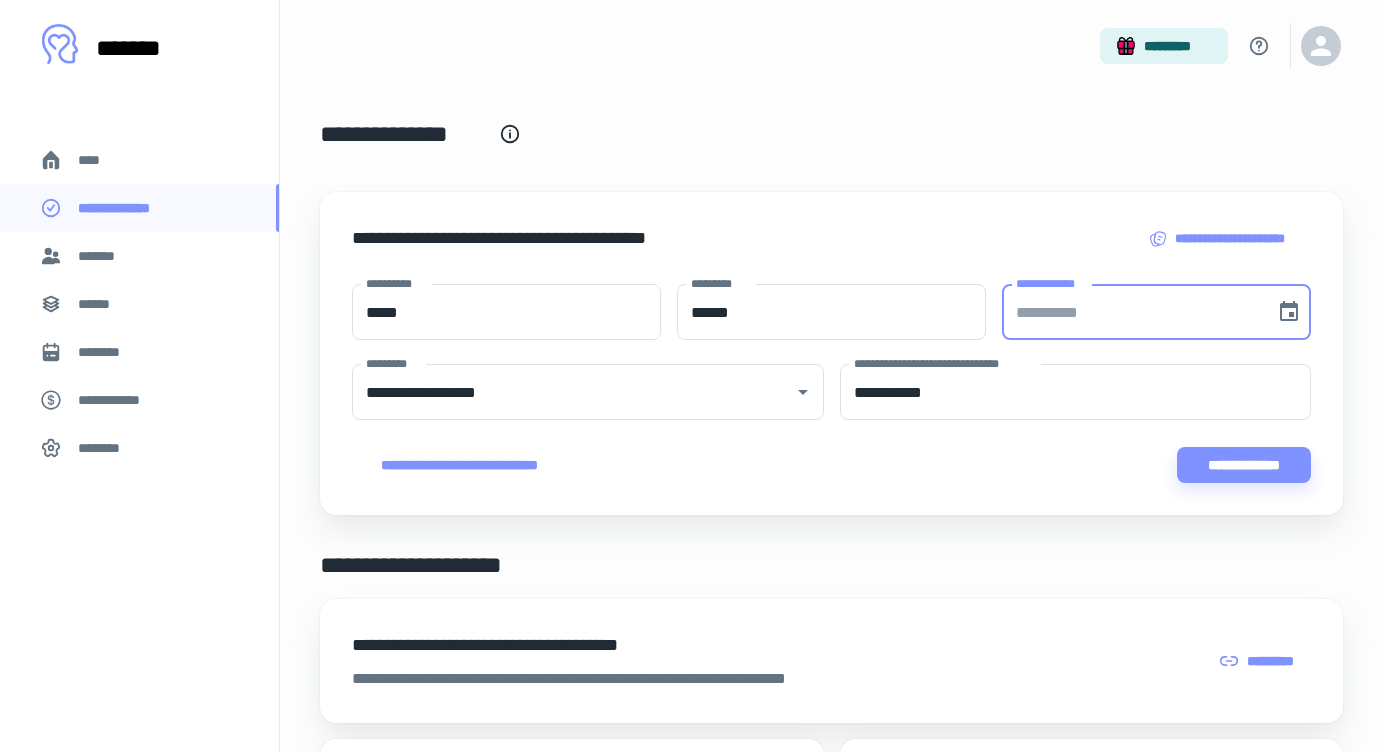 type on "**********" 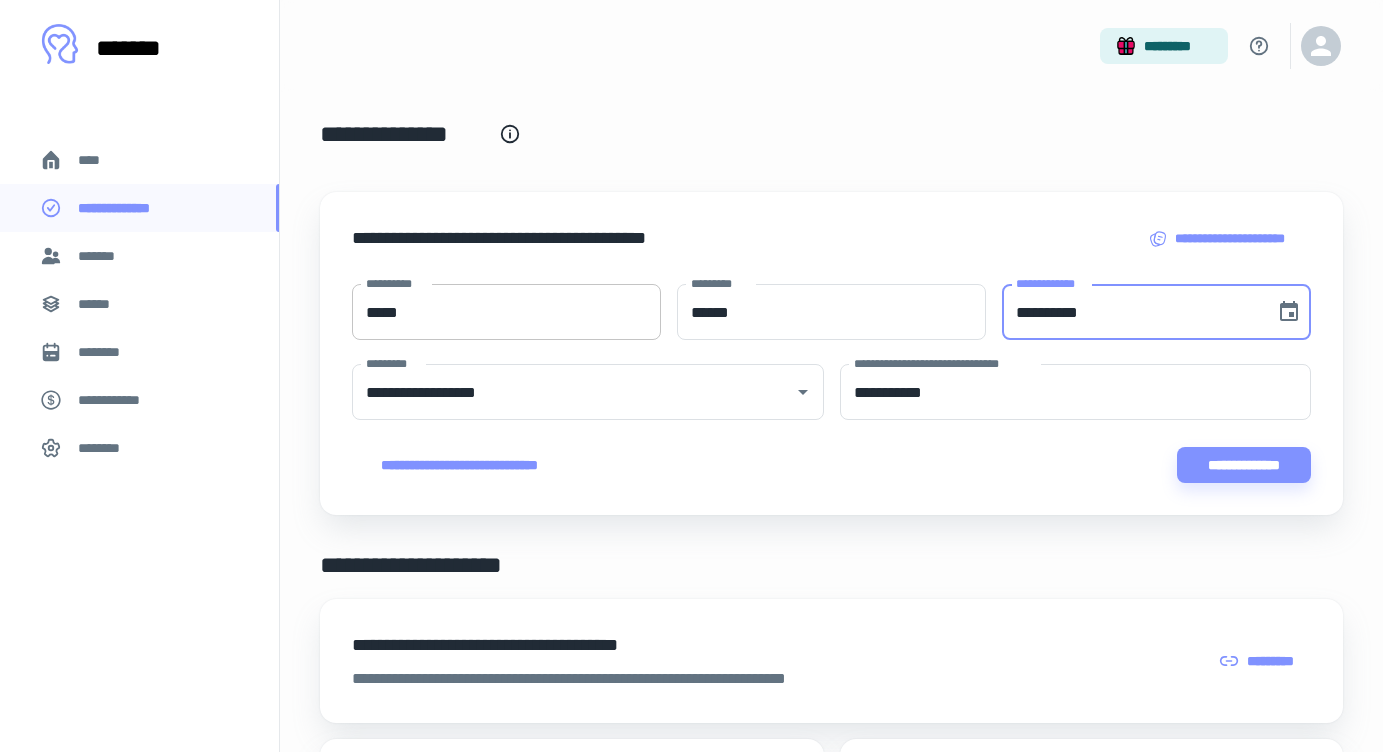 type 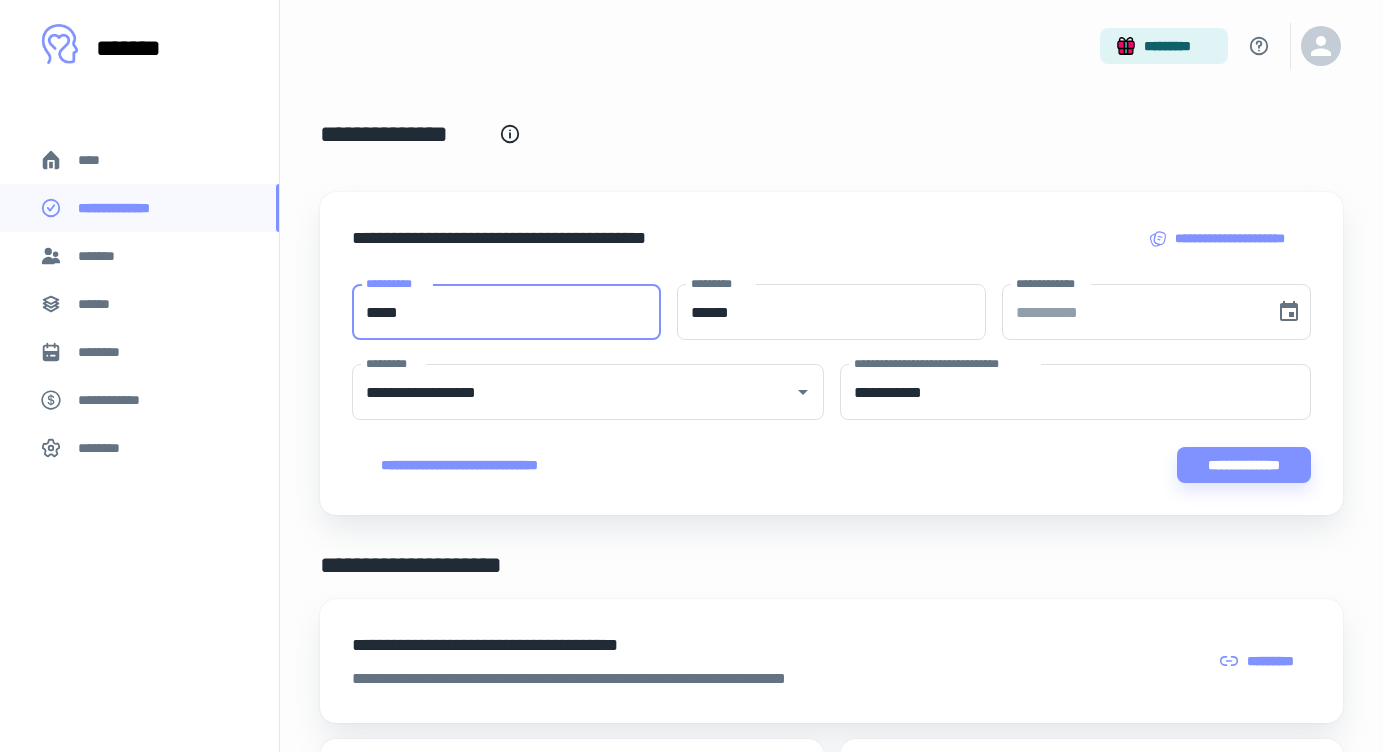 drag, startPoint x: 434, startPoint y: 309, endPoint x: 325, endPoint y: 302, distance: 109.22454 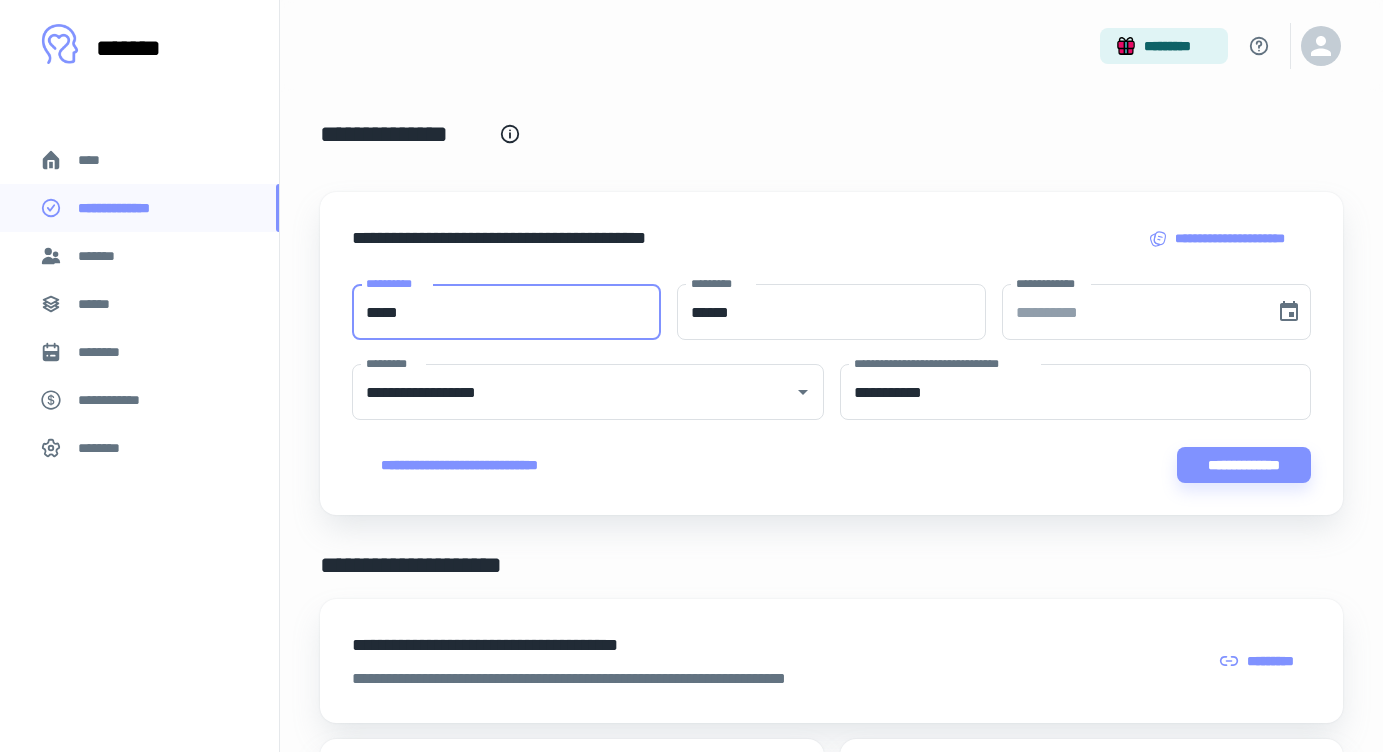 click on "**********" at bounding box center [831, 353] 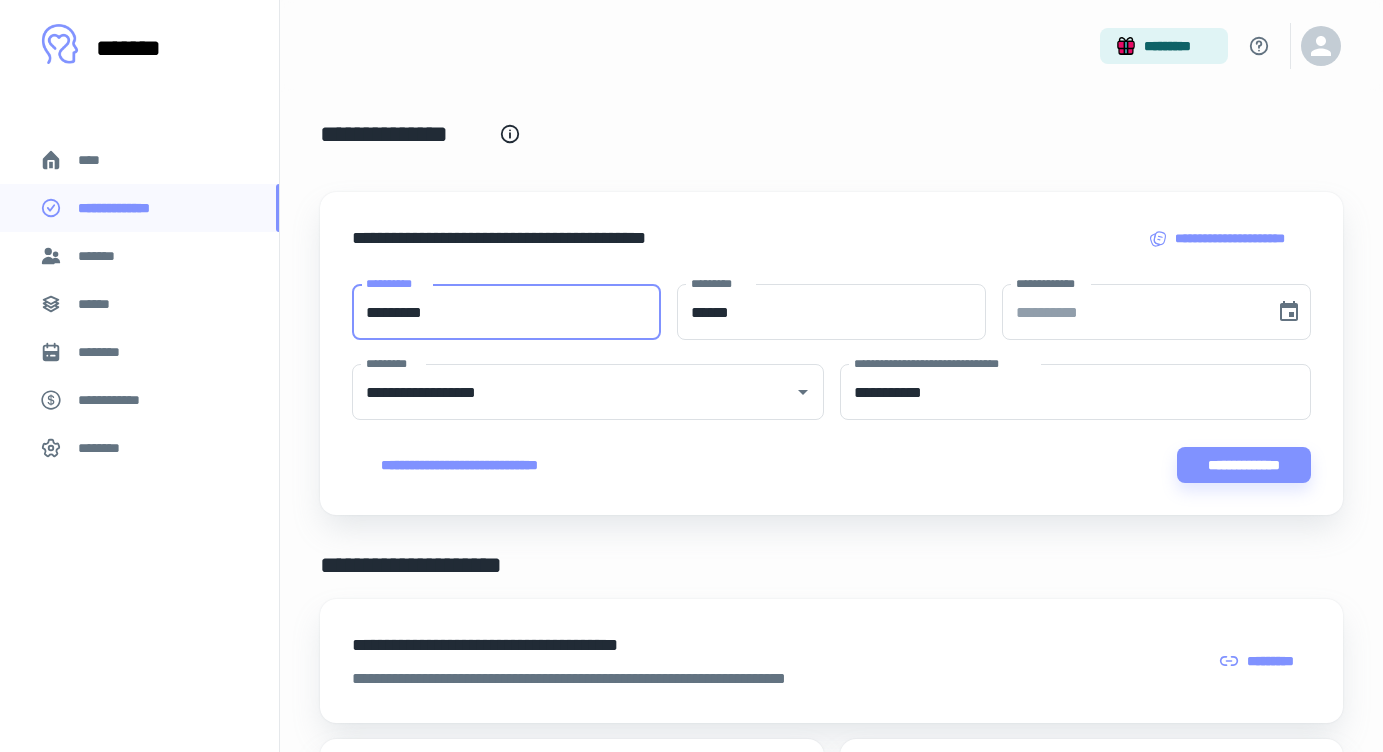 click on "*********" at bounding box center (506, 312) 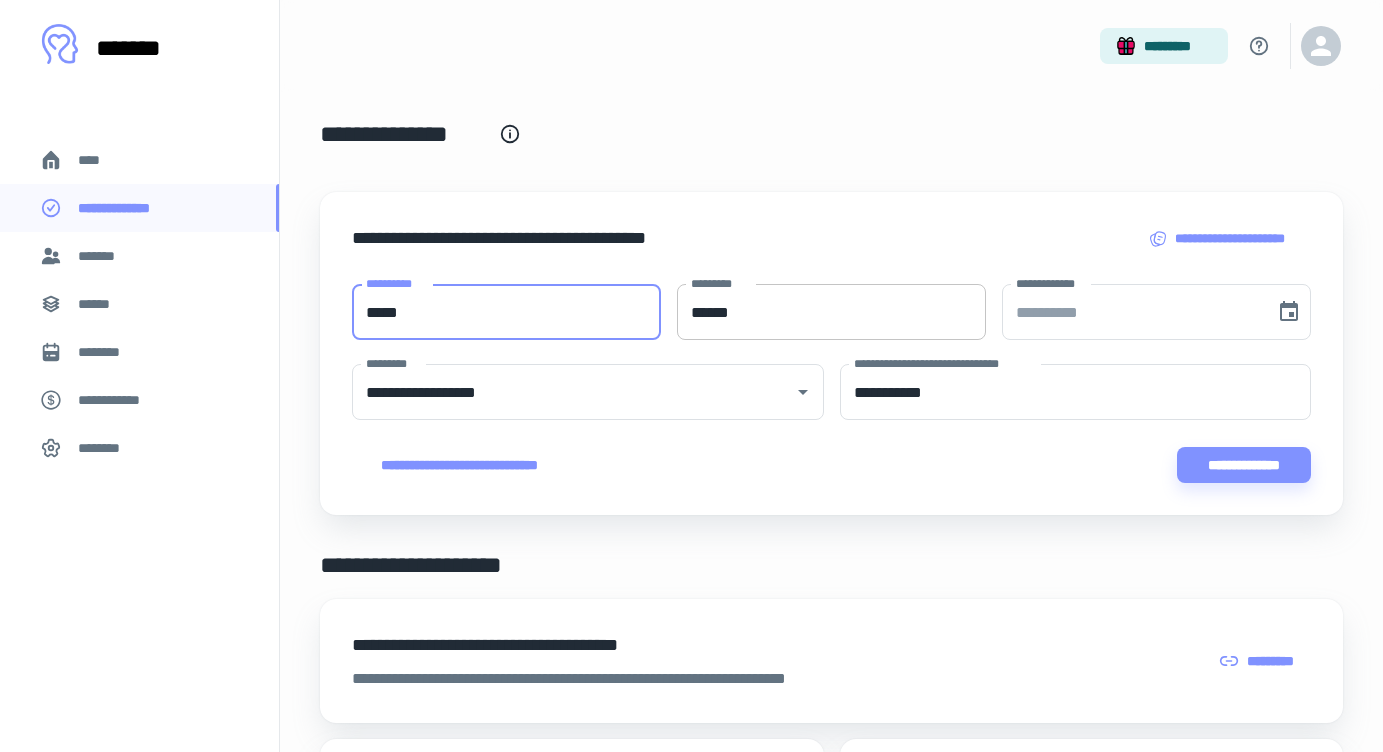 type on "*****" 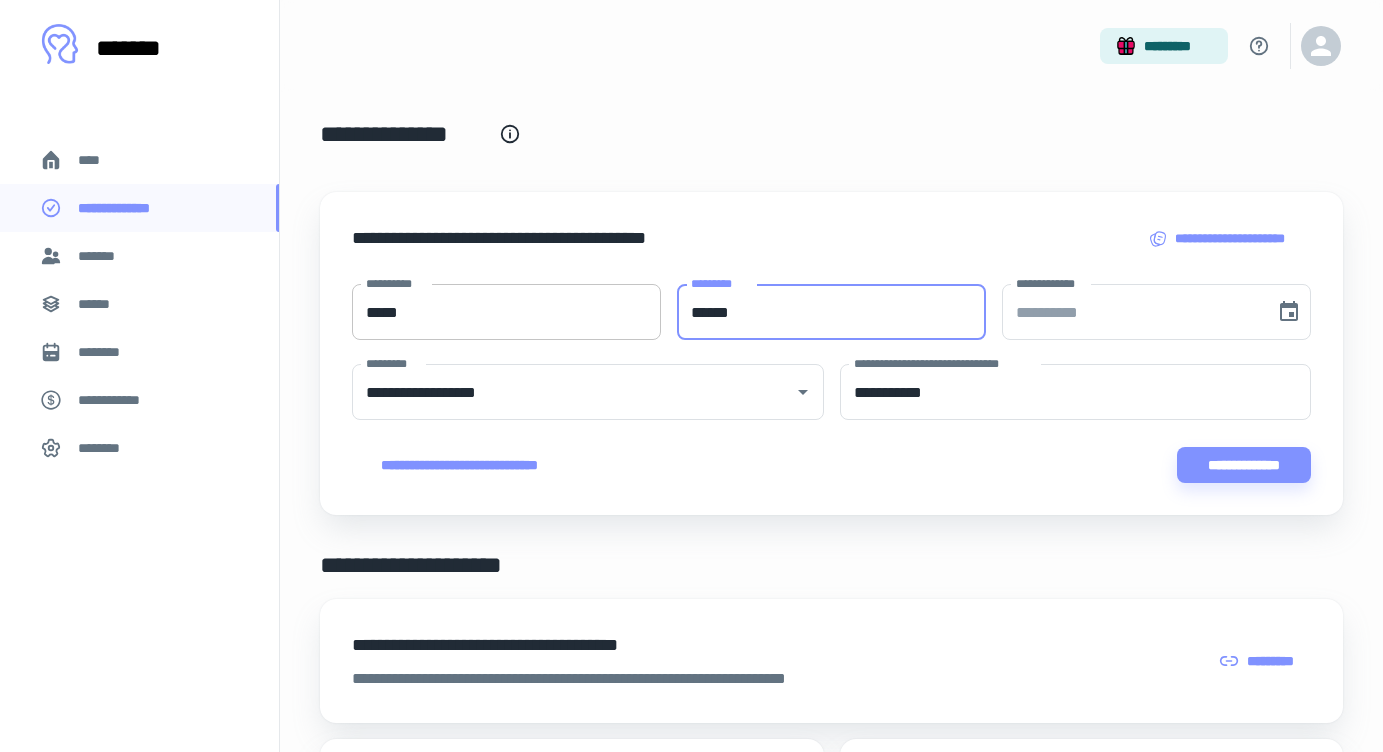 drag, startPoint x: 758, startPoint y: 320, endPoint x: 657, endPoint y: 312, distance: 101.31634 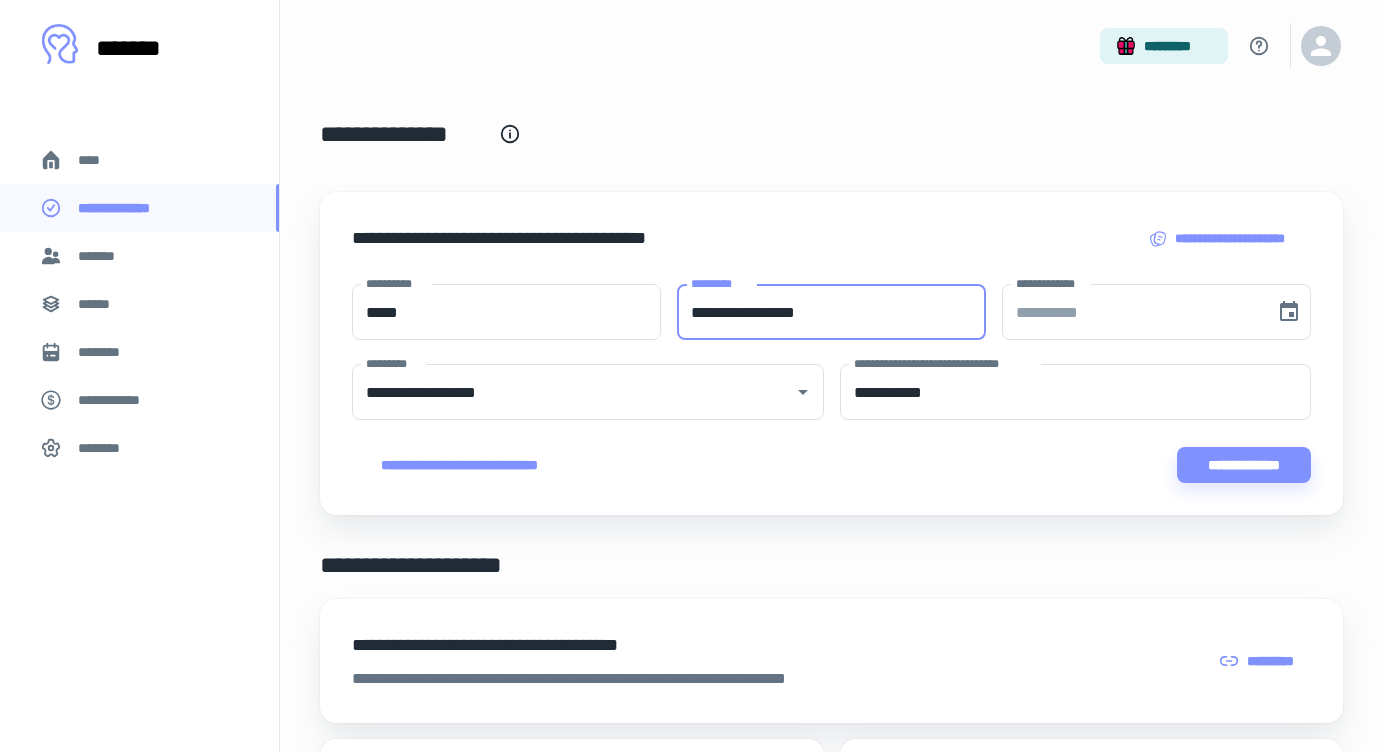 click on "**********" at bounding box center [831, 312] 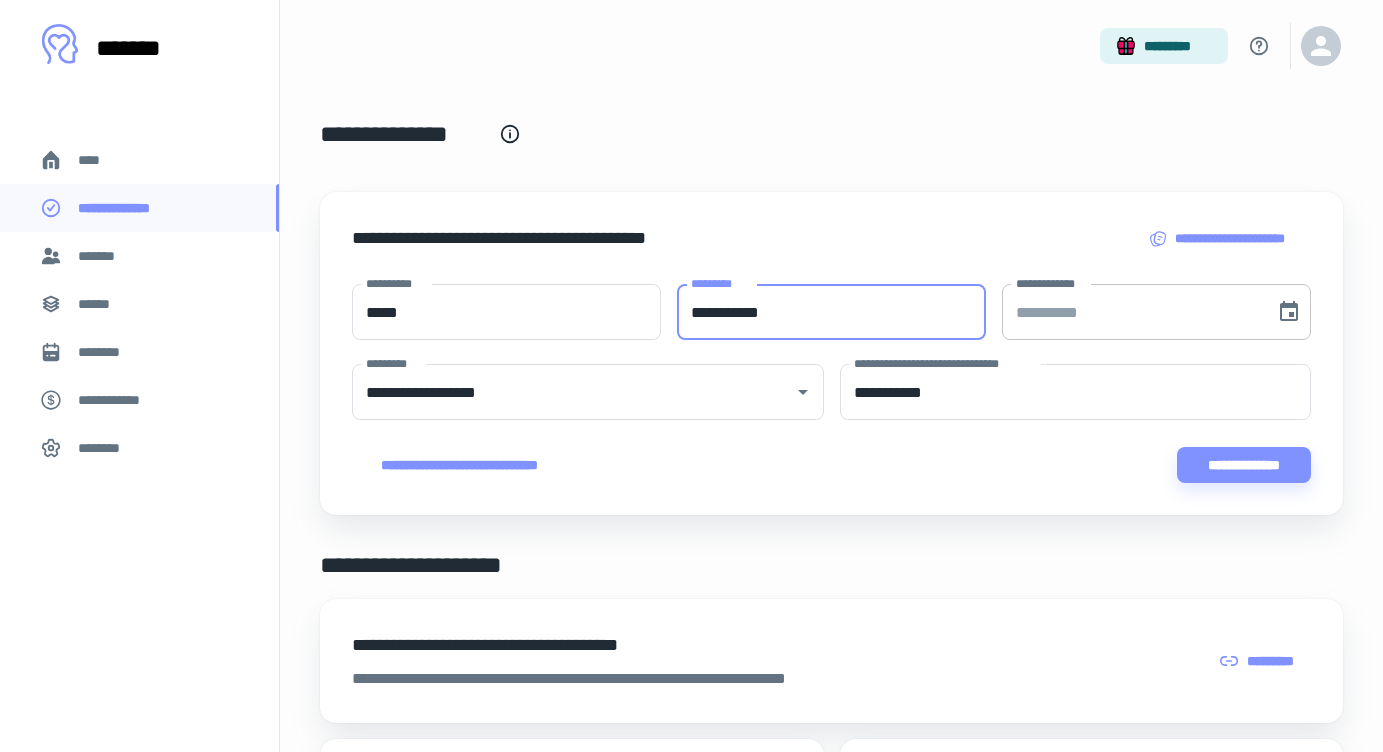 type on "**********" 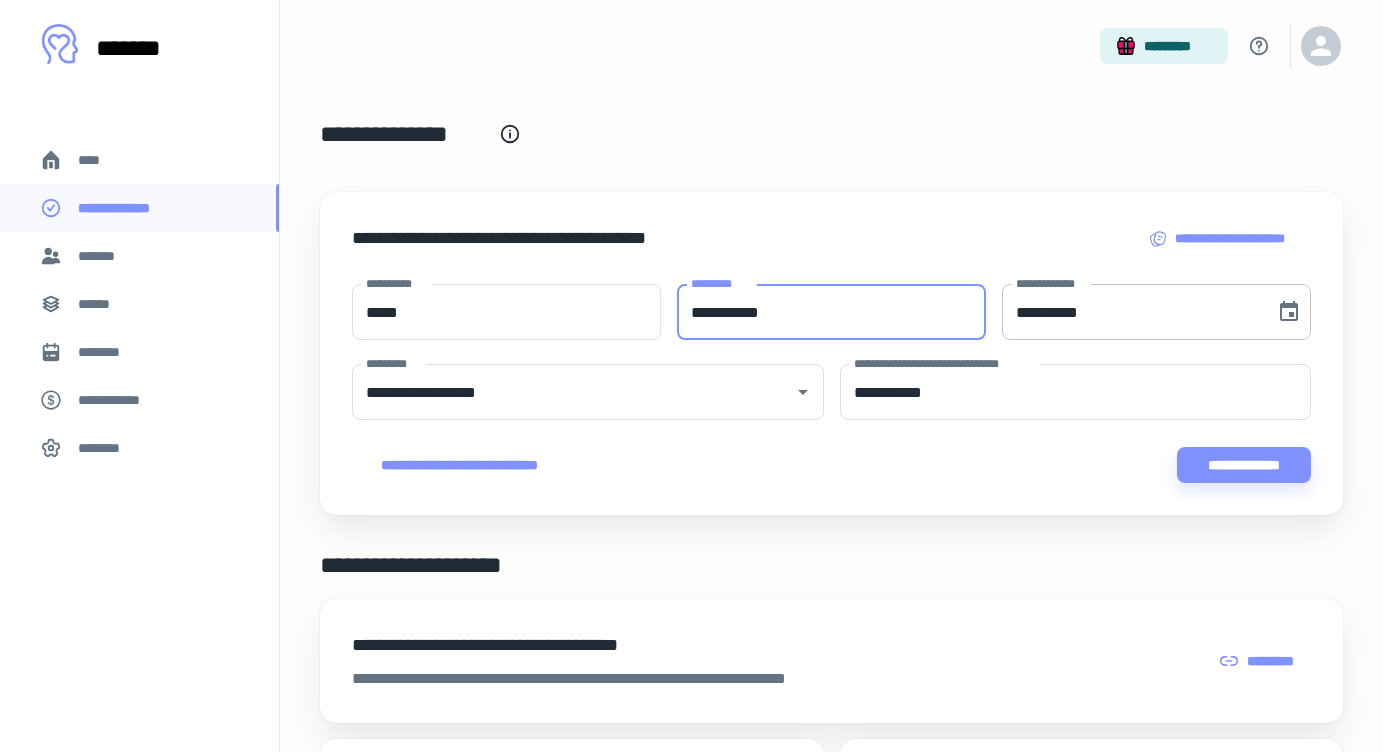 click on "**********" at bounding box center [1131, 312] 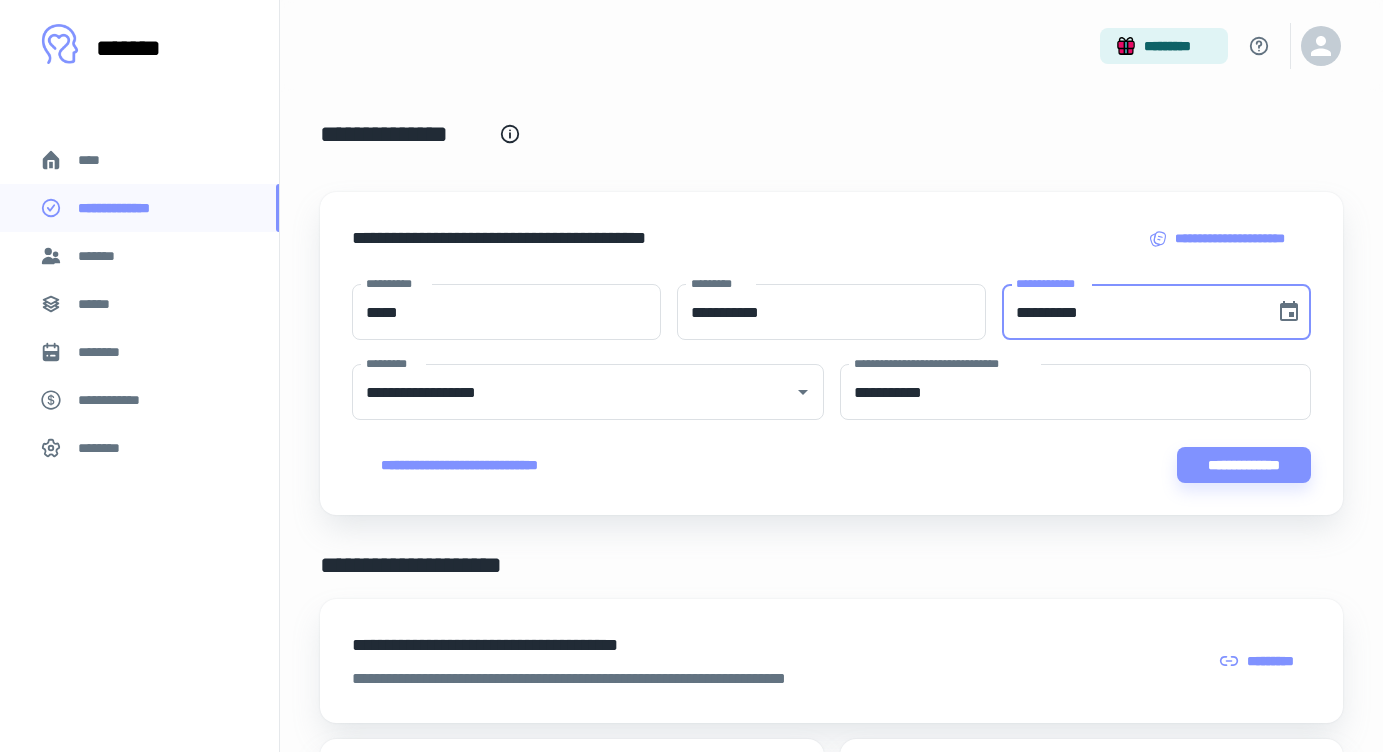 type on "**********" 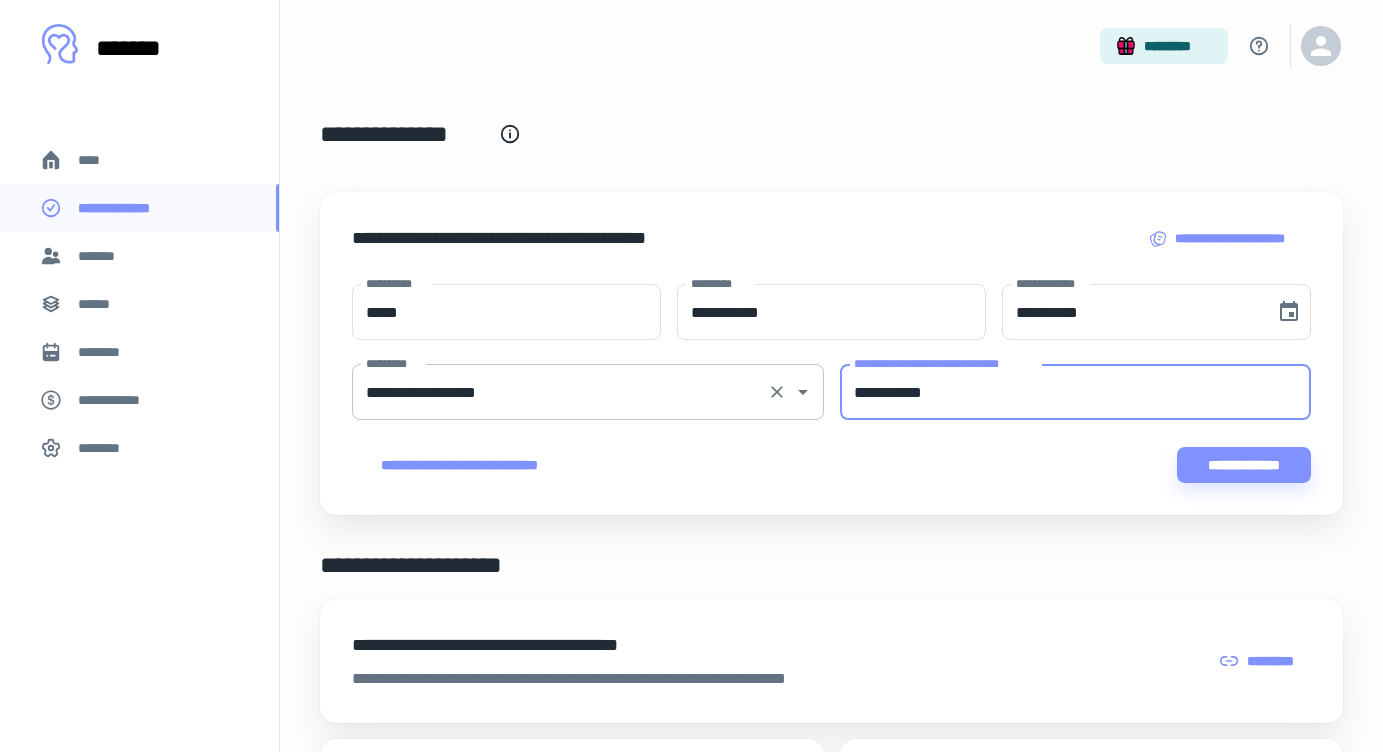 drag, startPoint x: 984, startPoint y: 392, endPoint x: 785, endPoint y: 394, distance: 199.01006 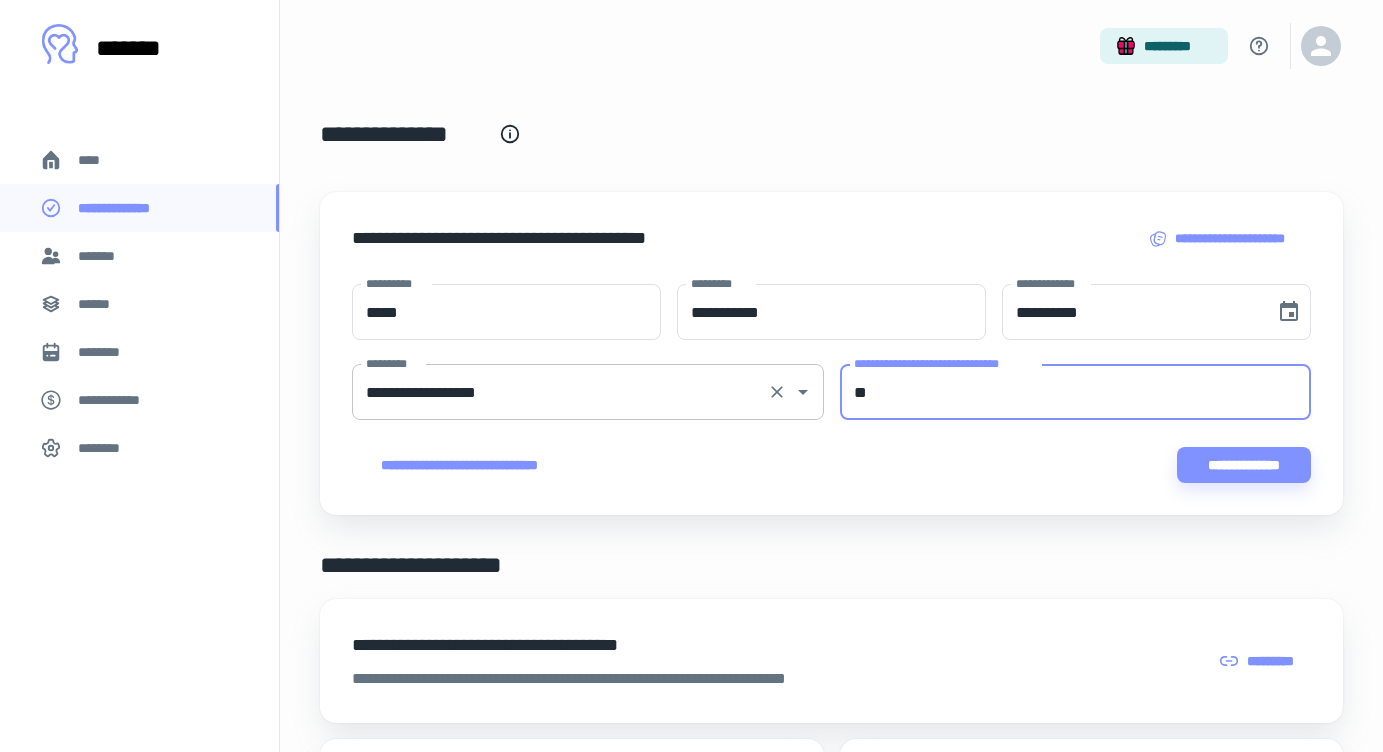 type on "*" 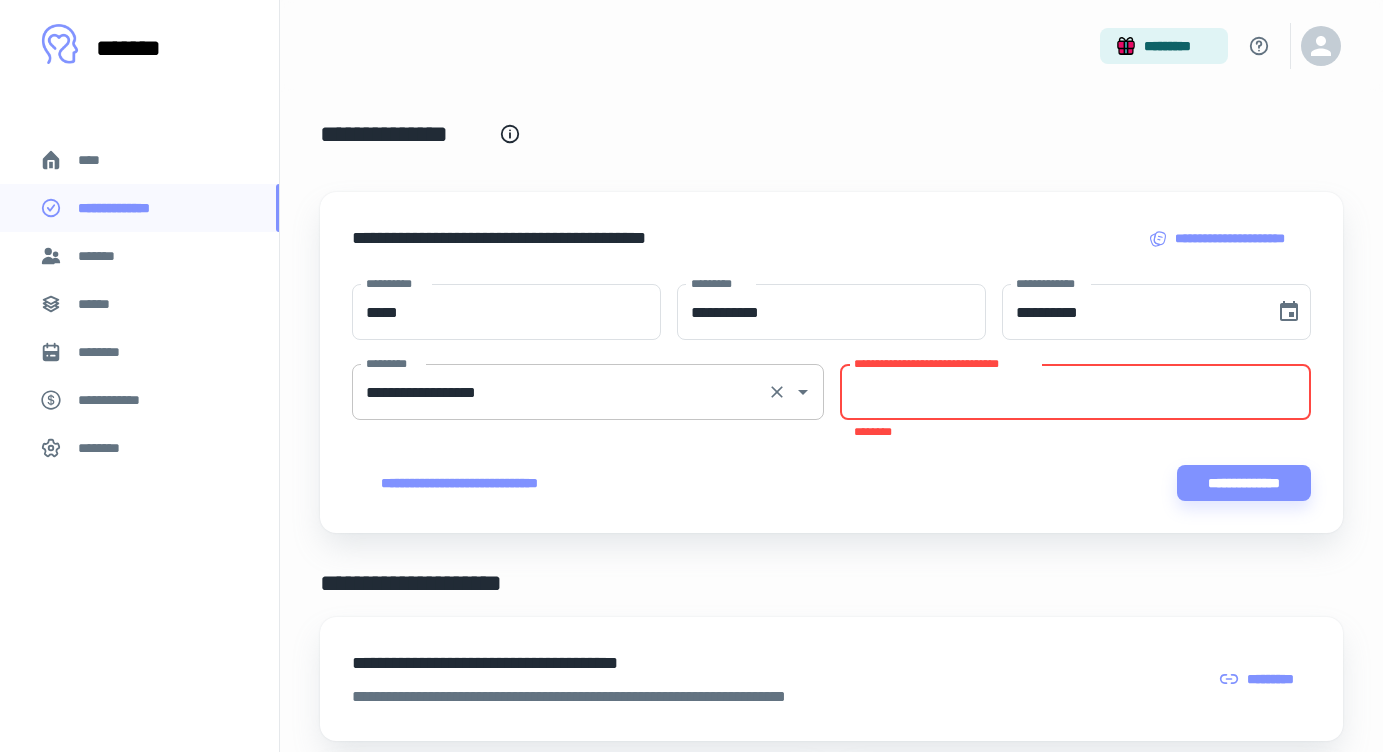 click on "**********" at bounding box center (588, 392) 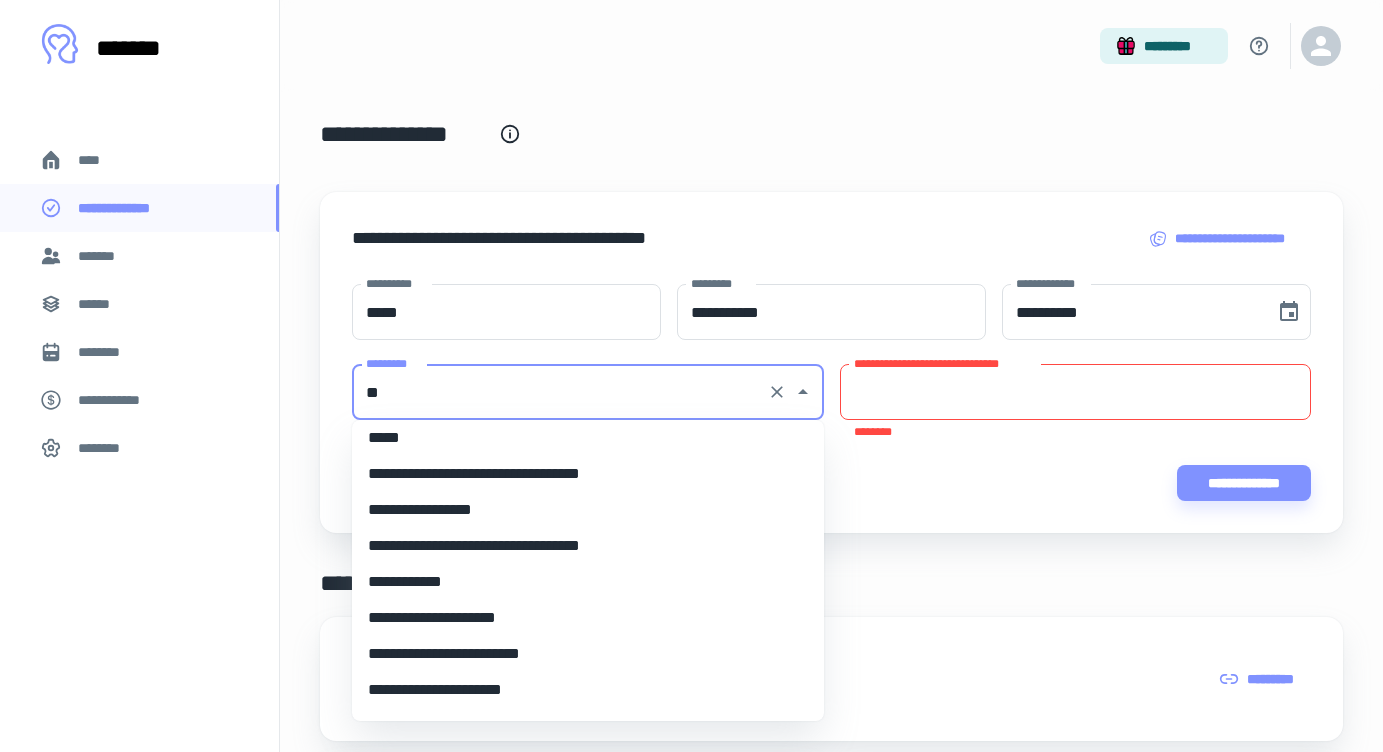 scroll, scrollTop: 0, scrollLeft: 0, axis: both 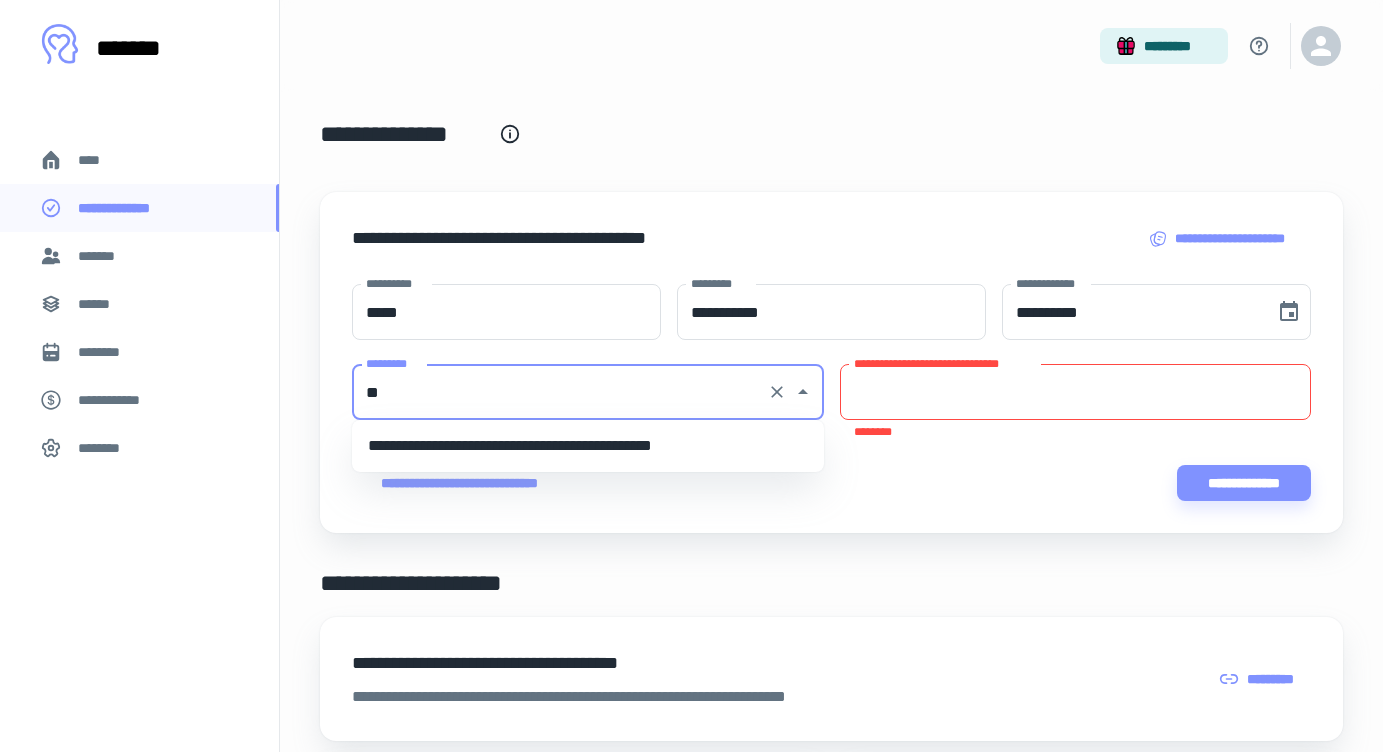 click on "**********" at bounding box center (588, 446) 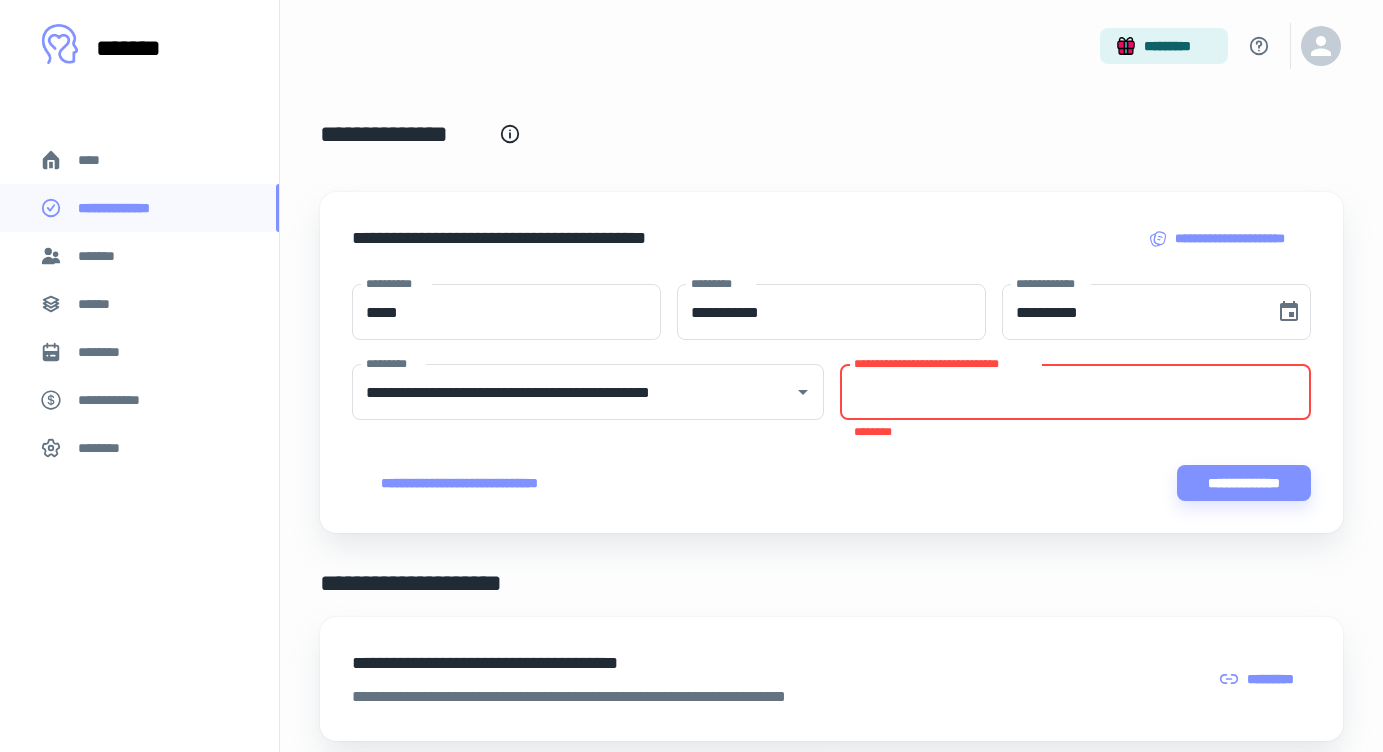 click on "**********" at bounding box center (1076, 392) 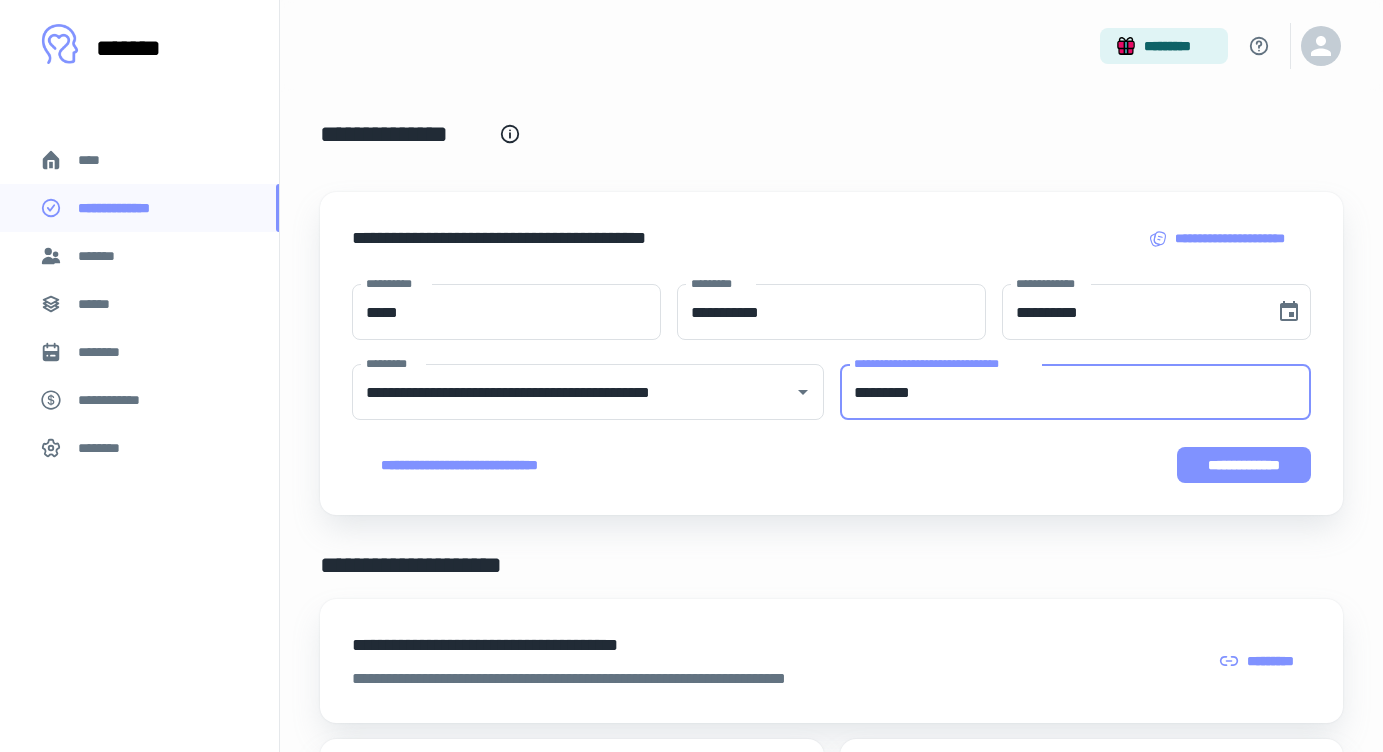 type on "*********" 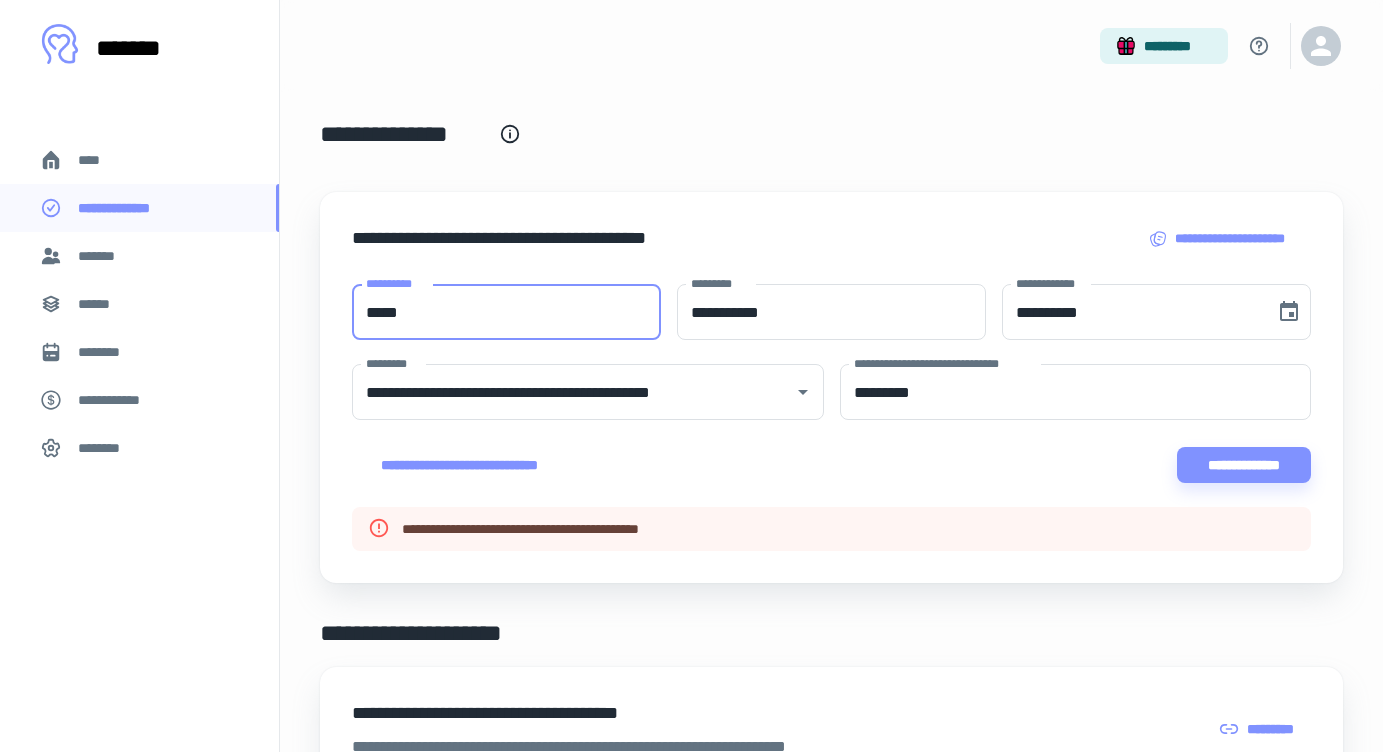 drag, startPoint x: 416, startPoint y: 312, endPoint x: 272, endPoint y: 312, distance: 144 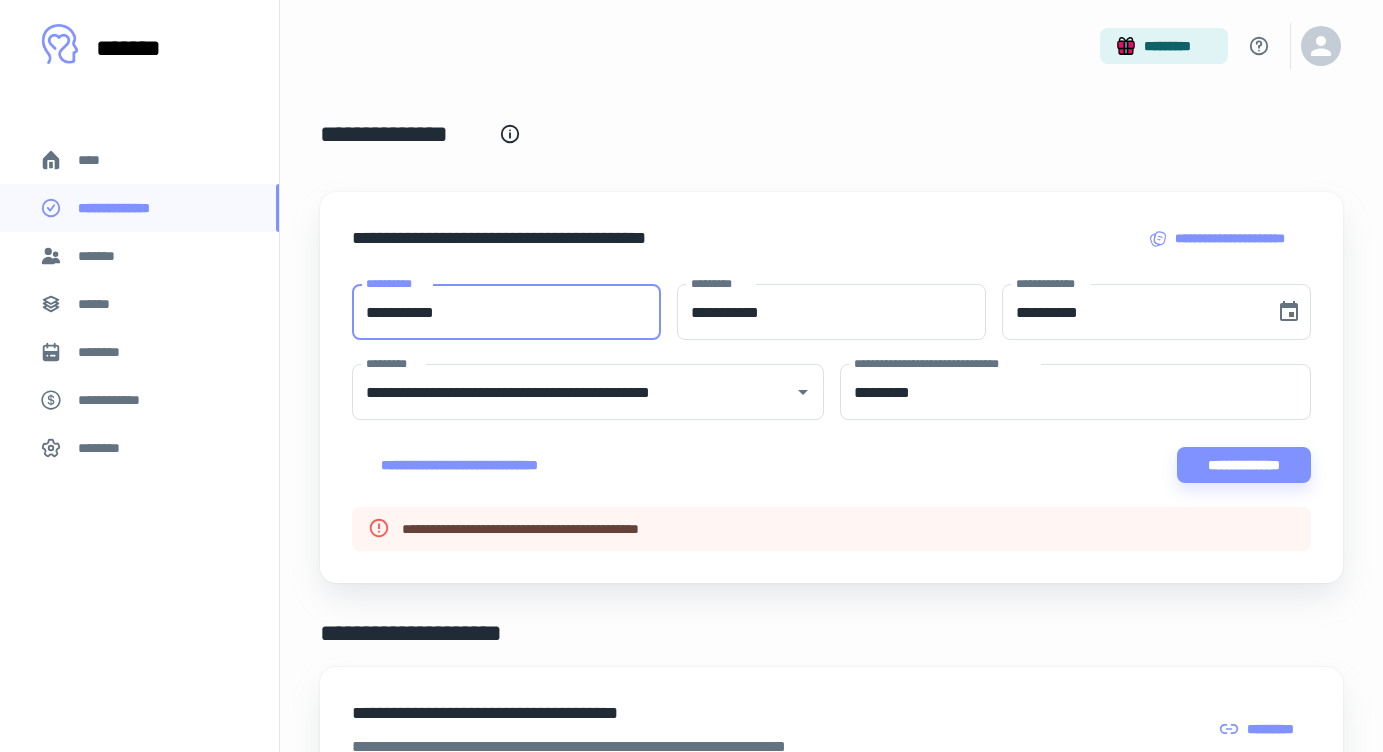 click on "**********" at bounding box center [506, 312] 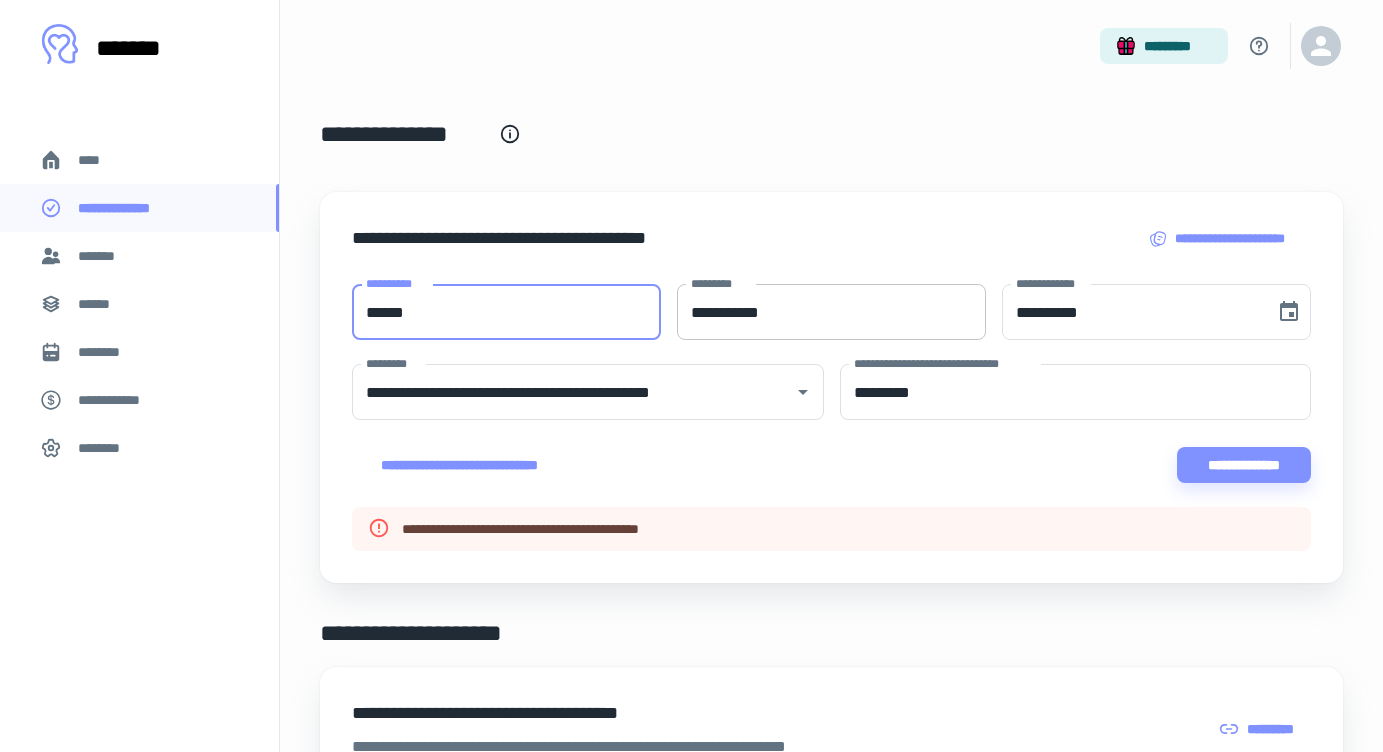 type on "******" 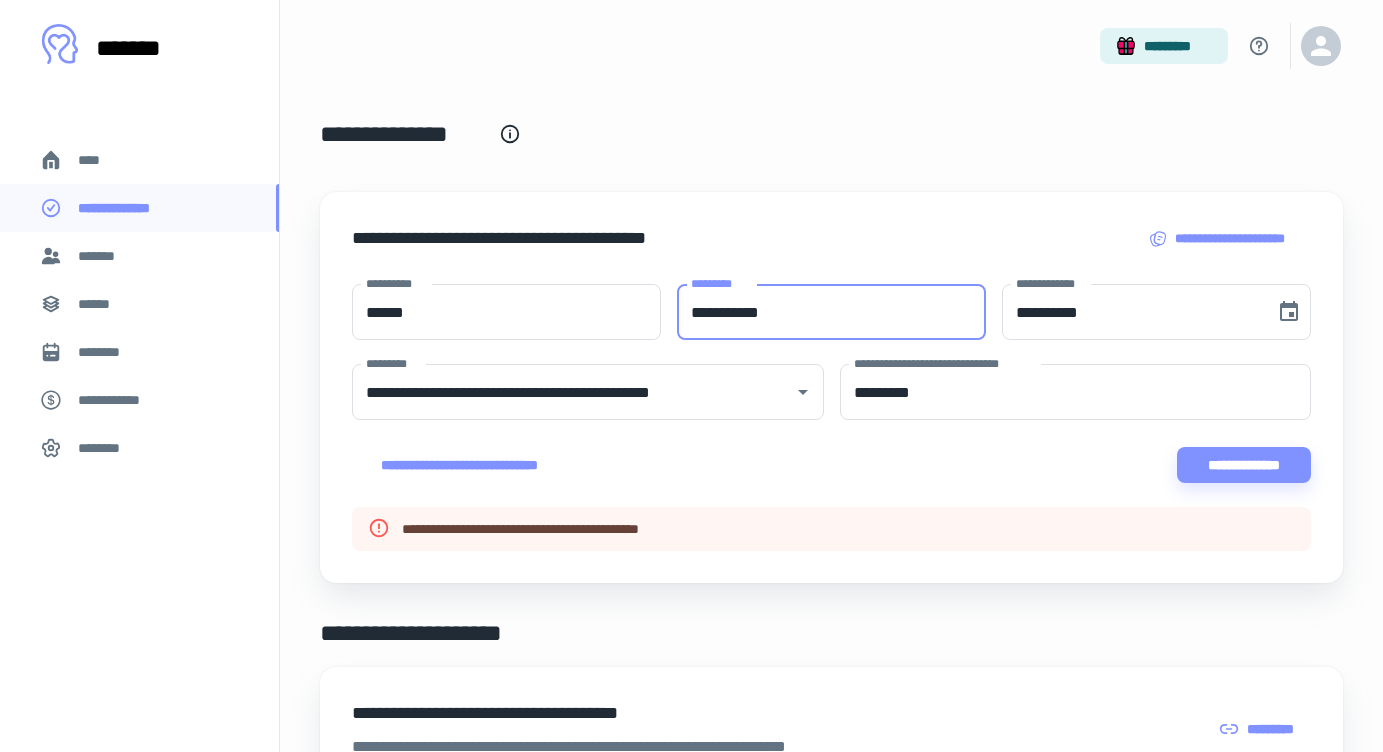 click on "**********" at bounding box center (831, 312) 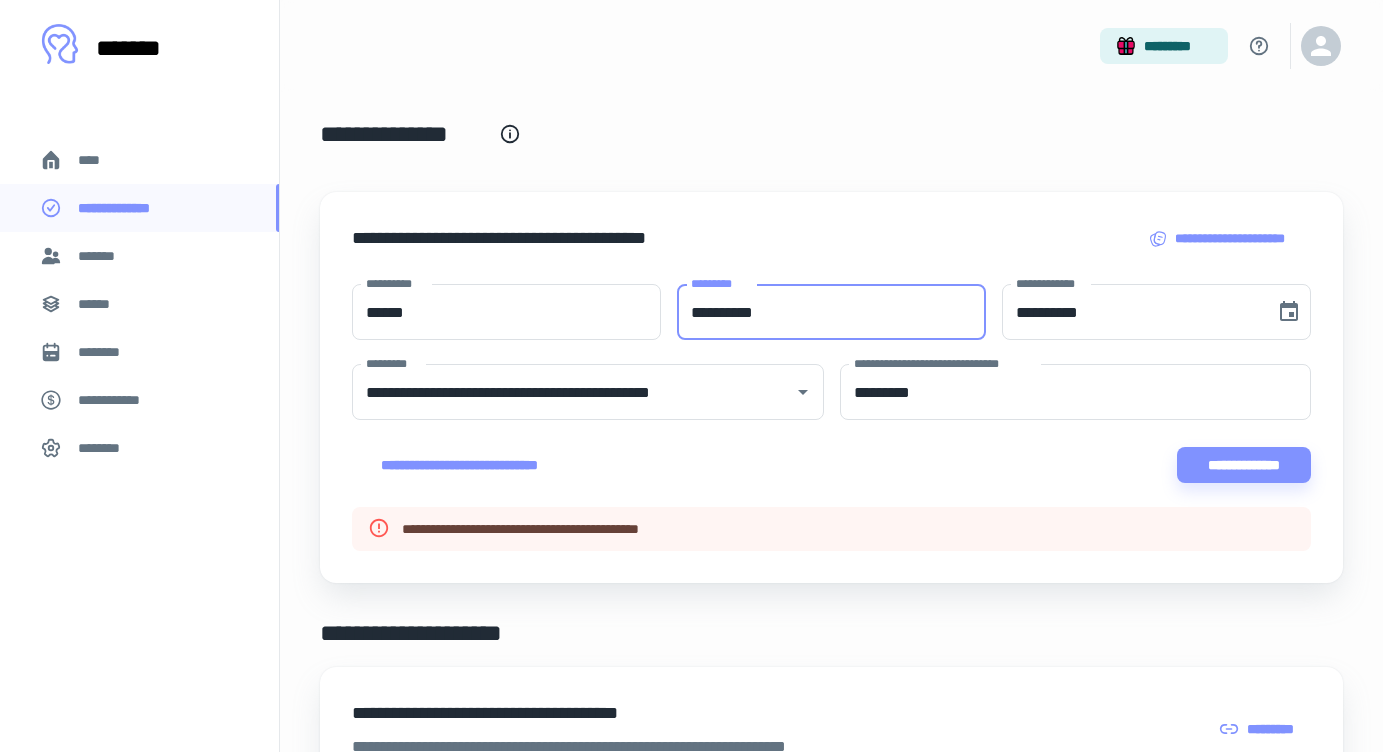 type on "**********" 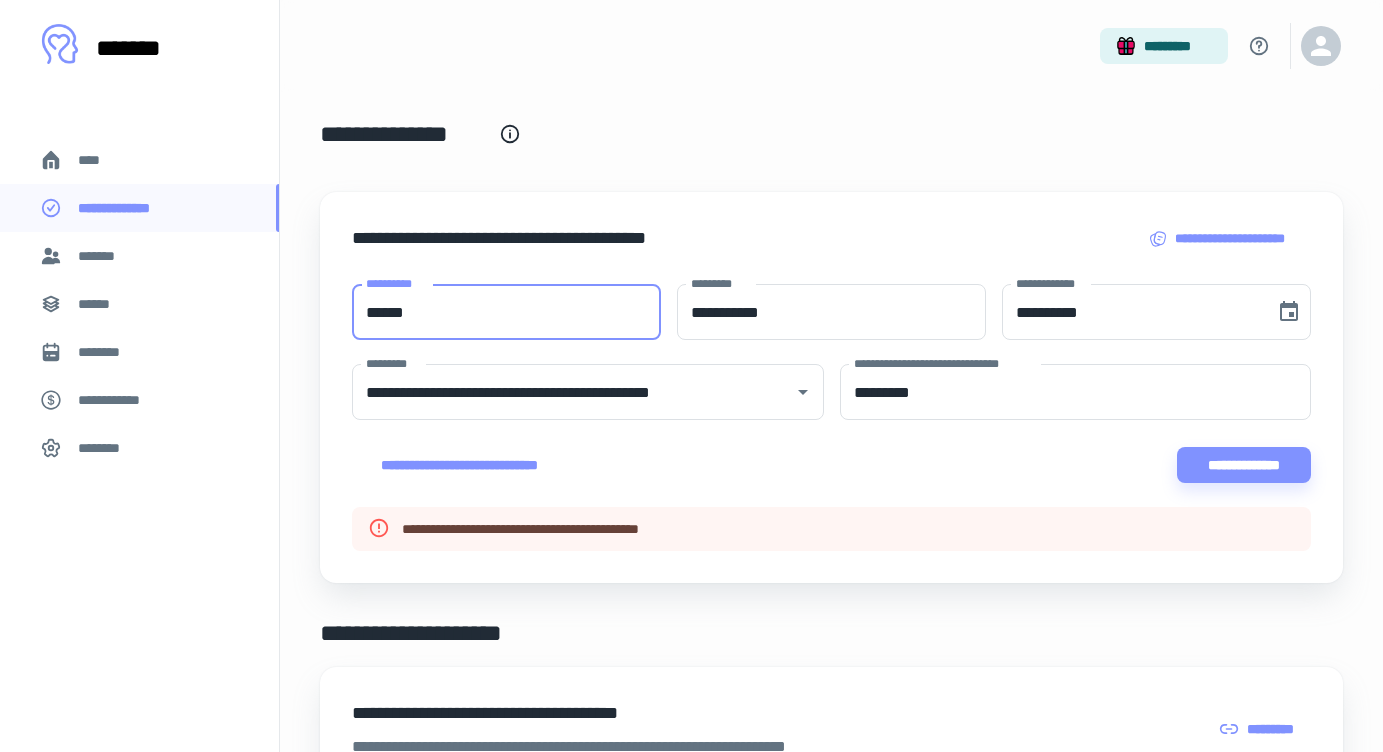 drag, startPoint x: 429, startPoint y: 305, endPoint x: 241, endPoint y: 300, distance: 188.06648 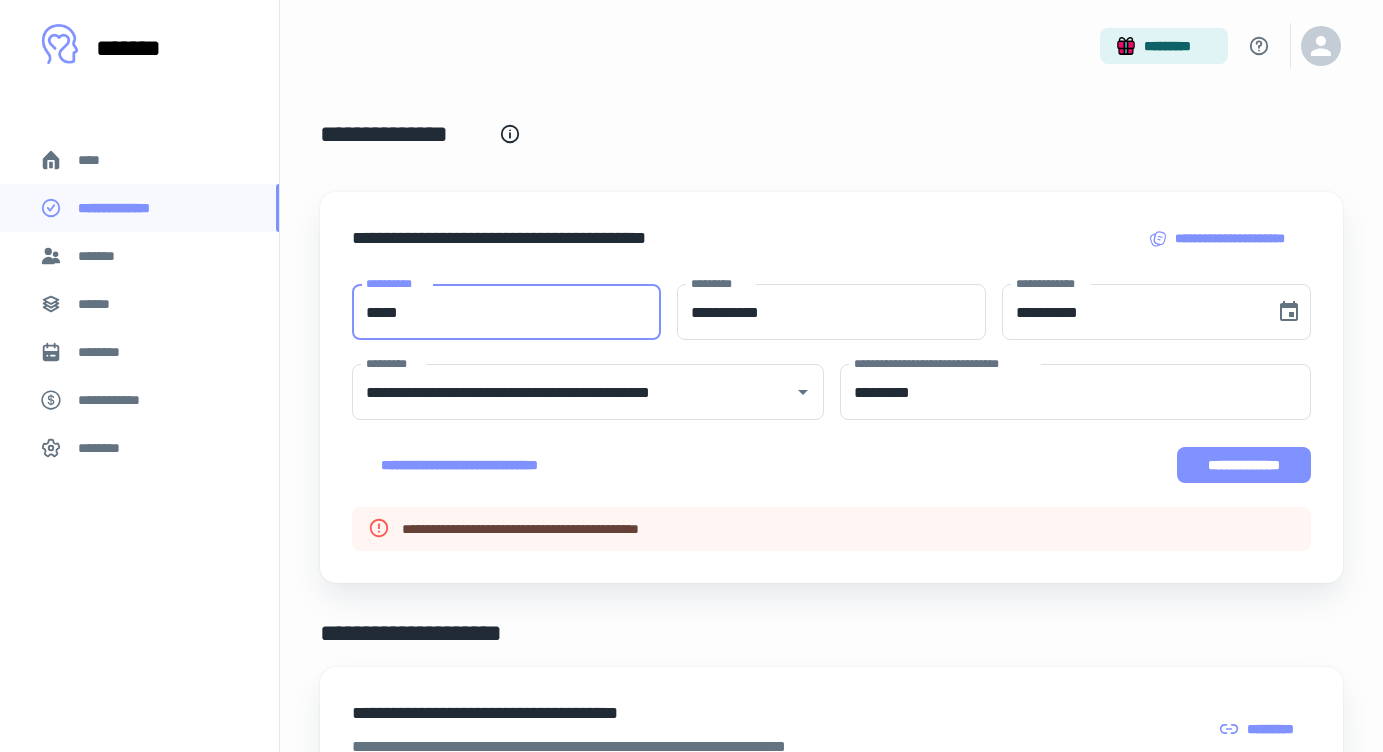 type on "*****" 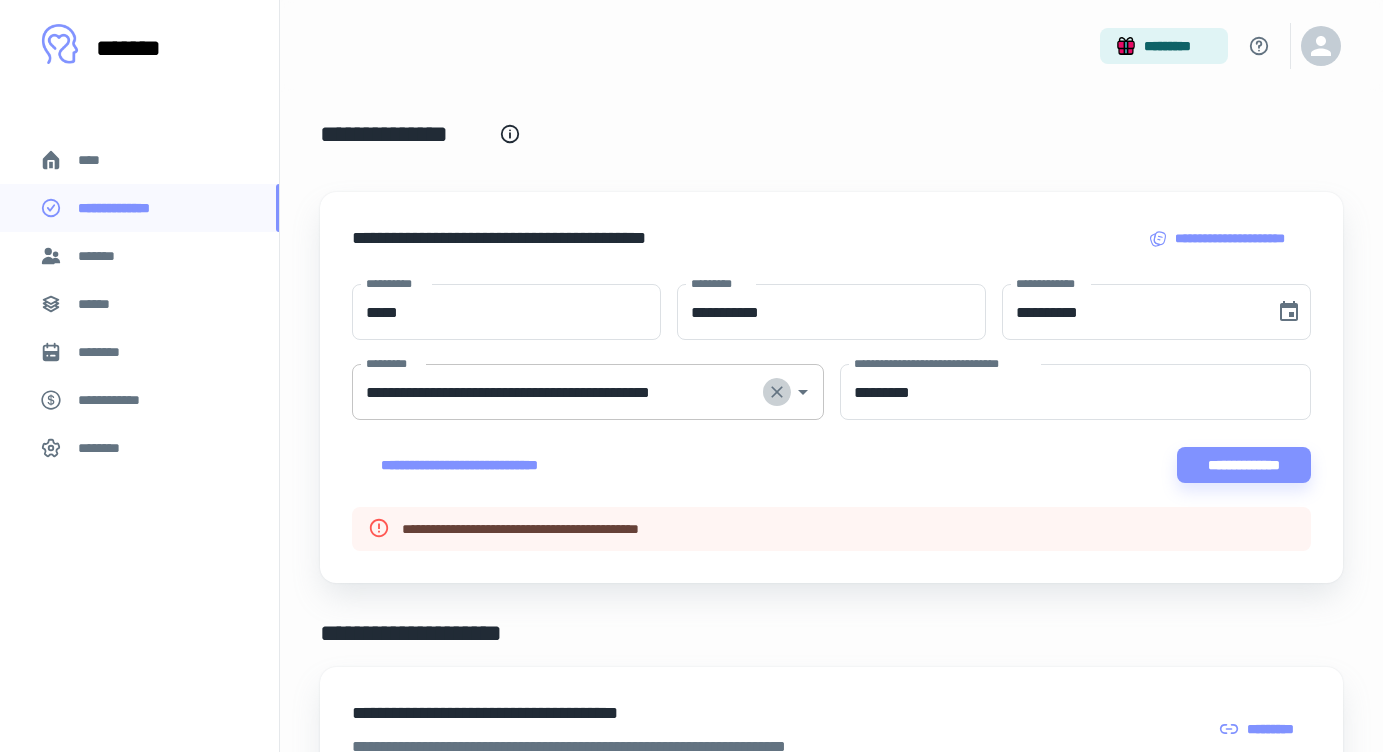 click at bounding box center [777, 392] 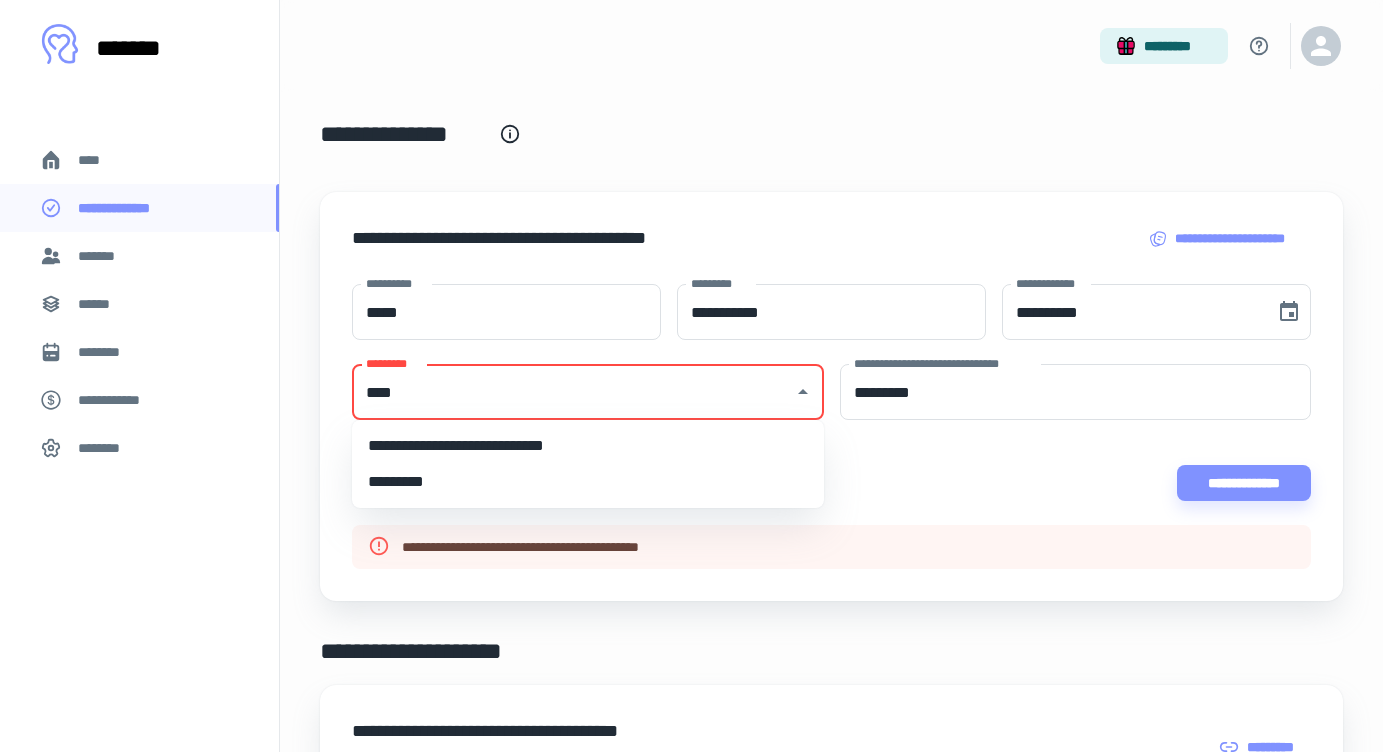 click on "*********" at bounding box center [588, 482] 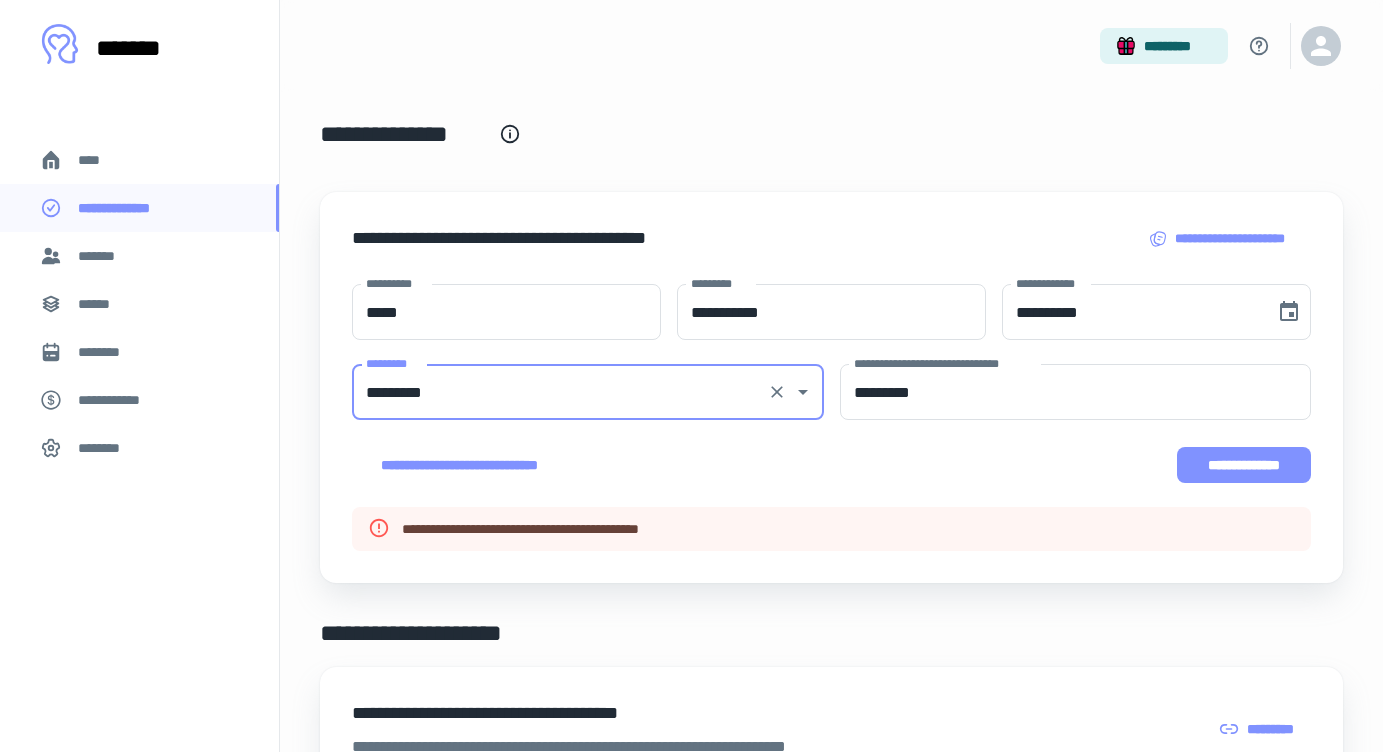 click on "**********" at bounding box center (1244, 465) 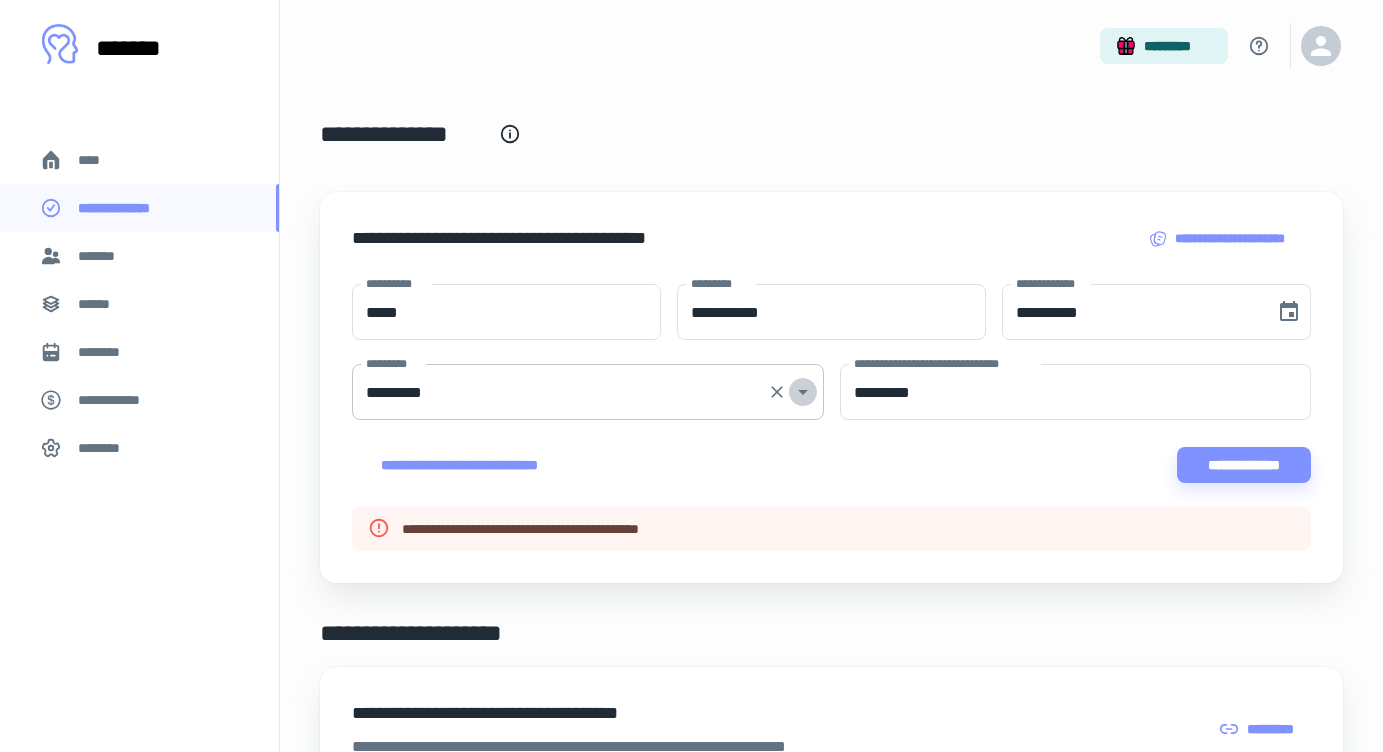 click 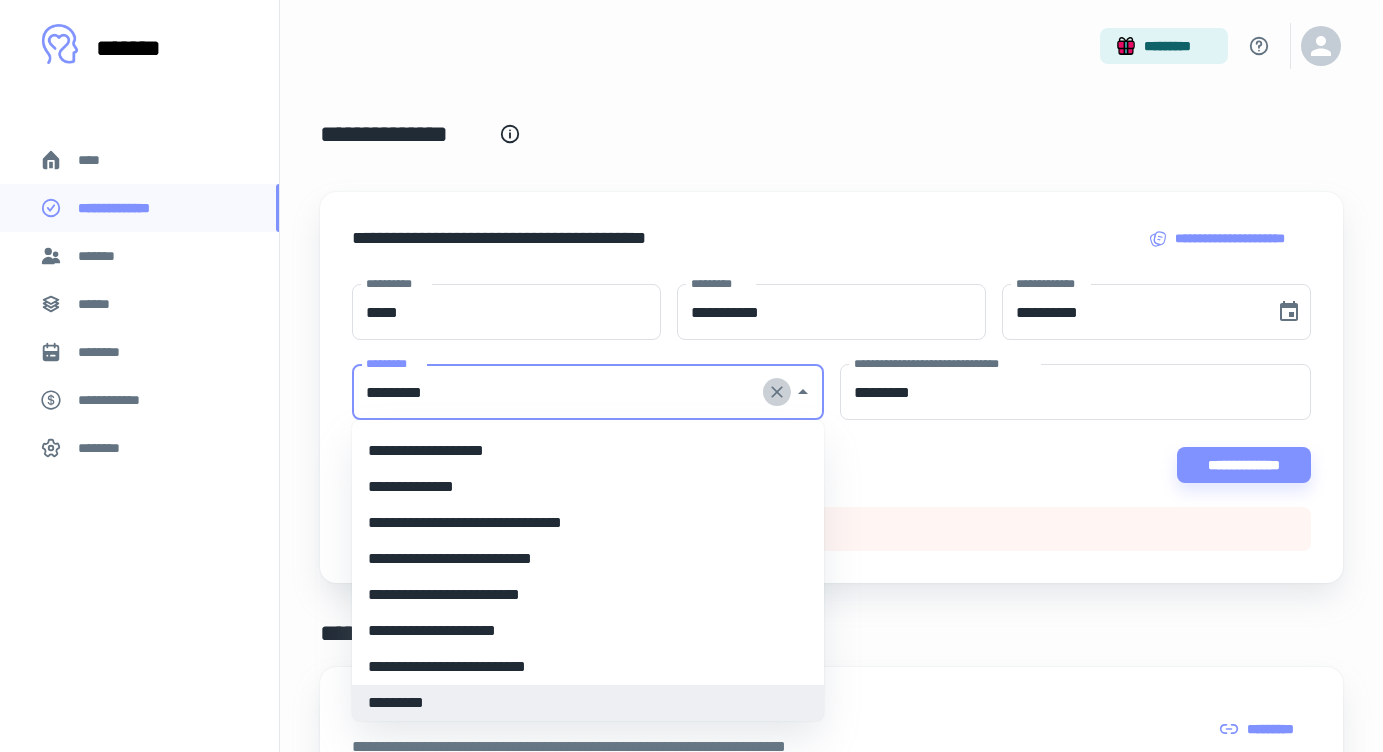 click at bounding box center [777, 392] 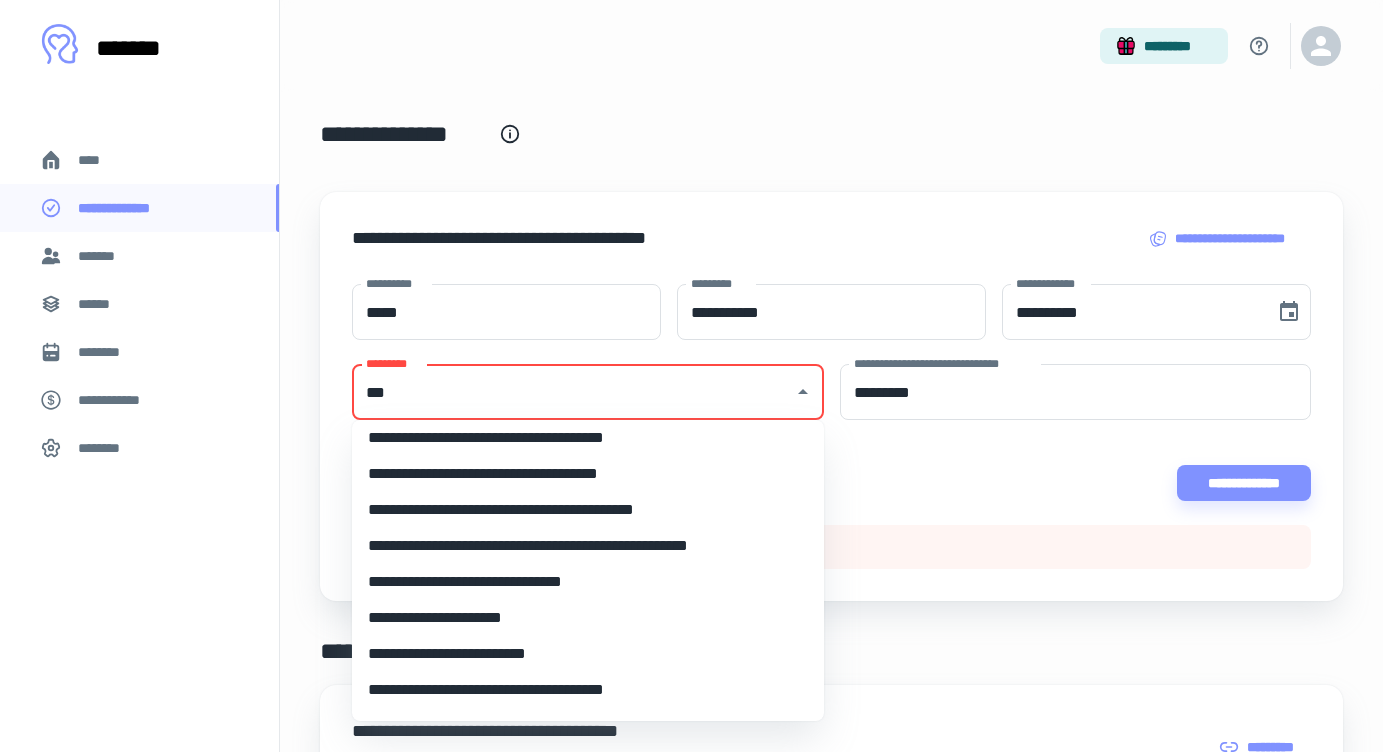 scroll, scrollTop: 0, scrollLeft: 0, axis: both 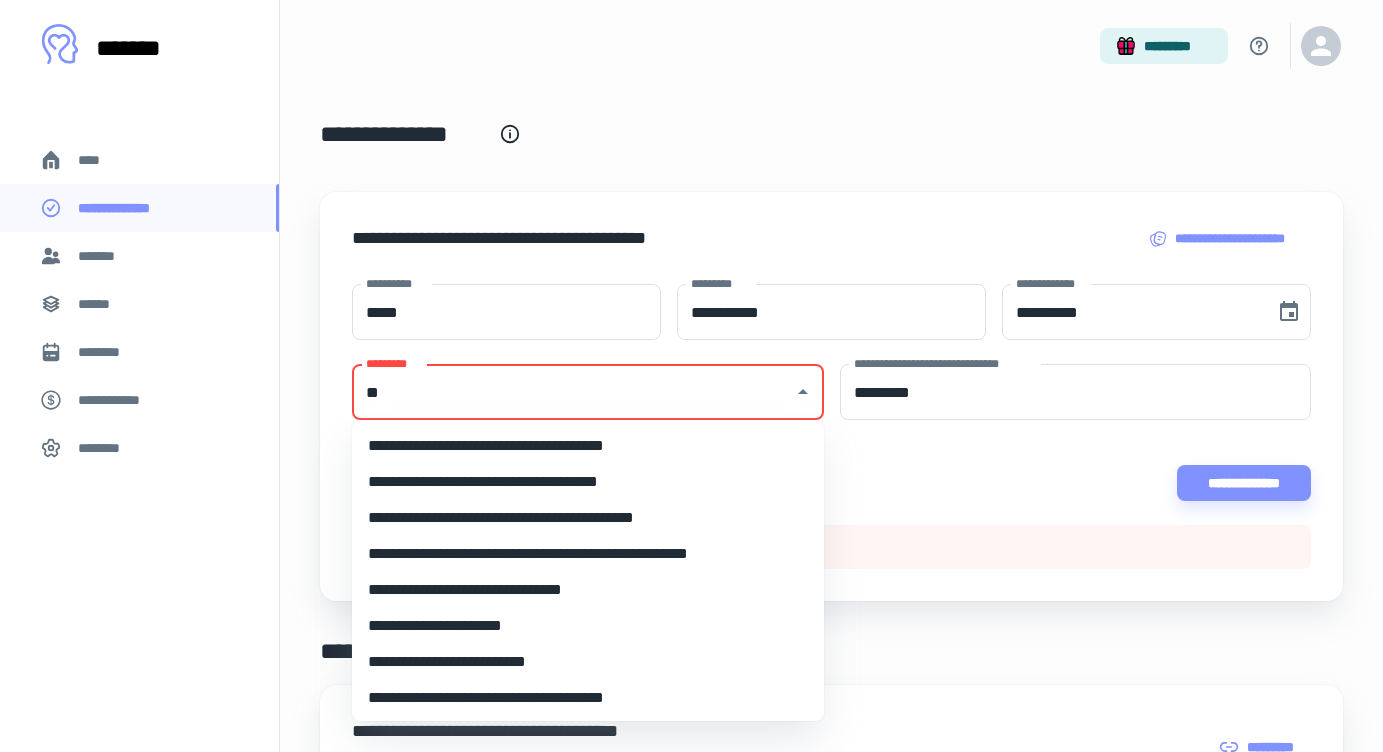 type on "*" 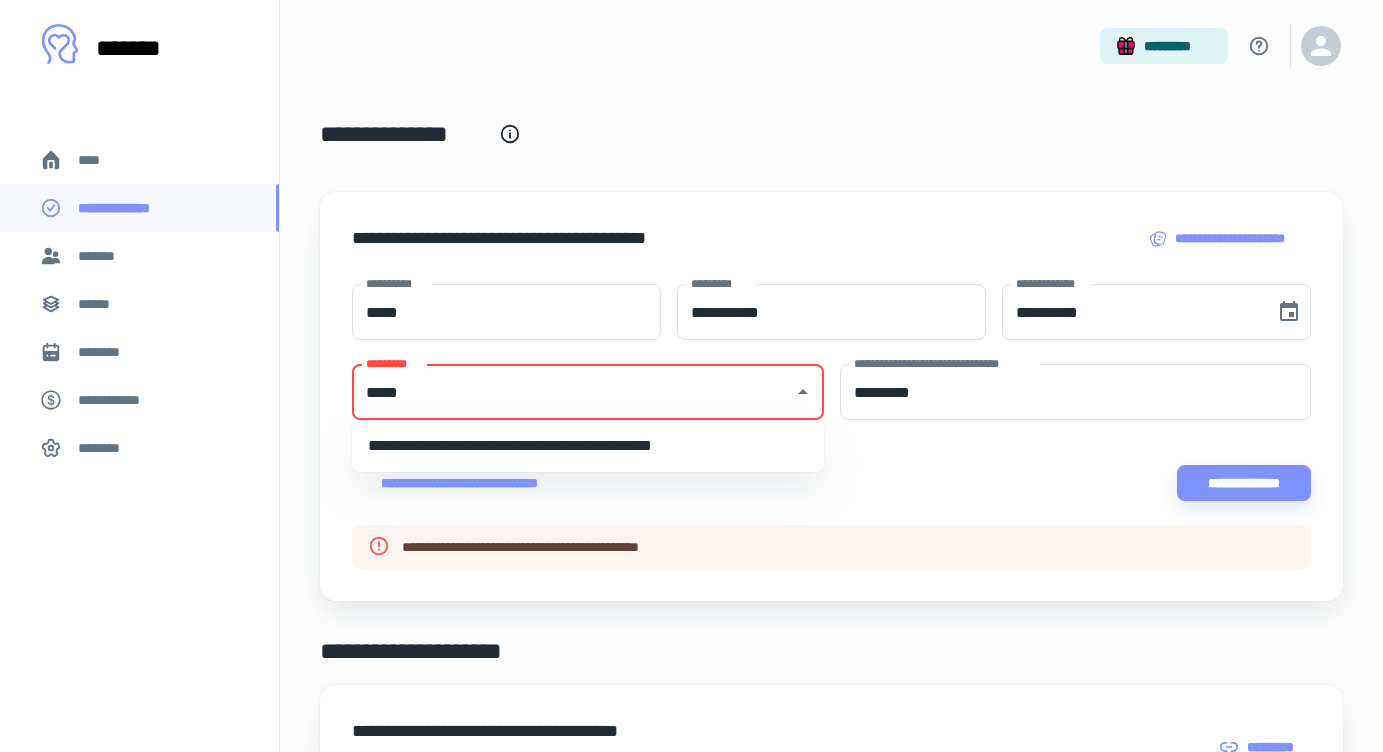 click on "**********" at bounding box center [588, 446] 